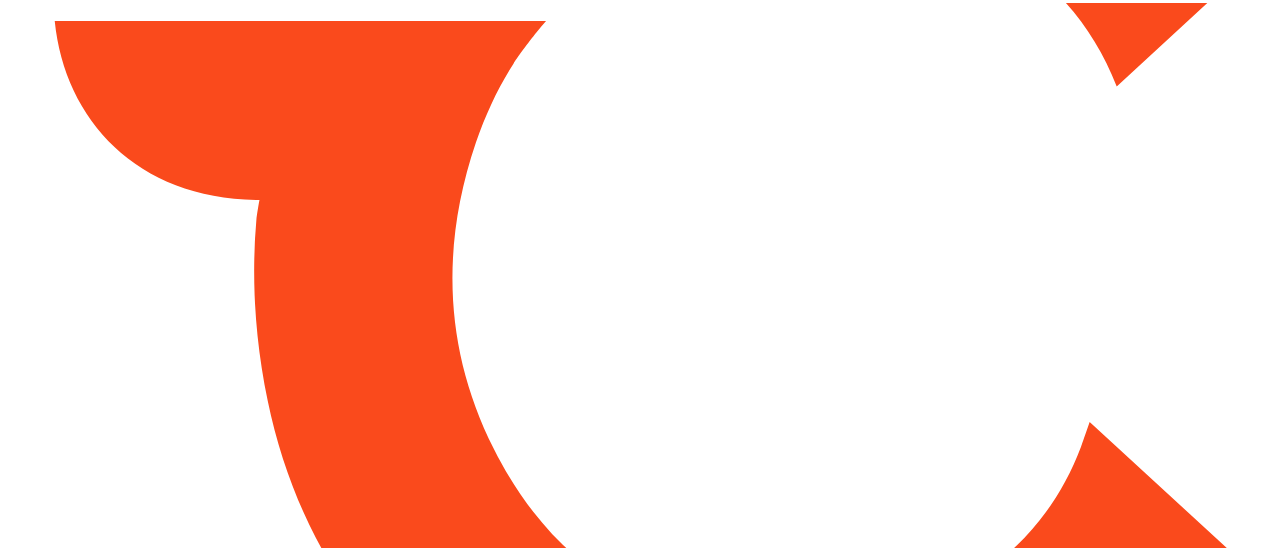 scroll, scrollTop: 0, scrollLeft: 0, axis: both 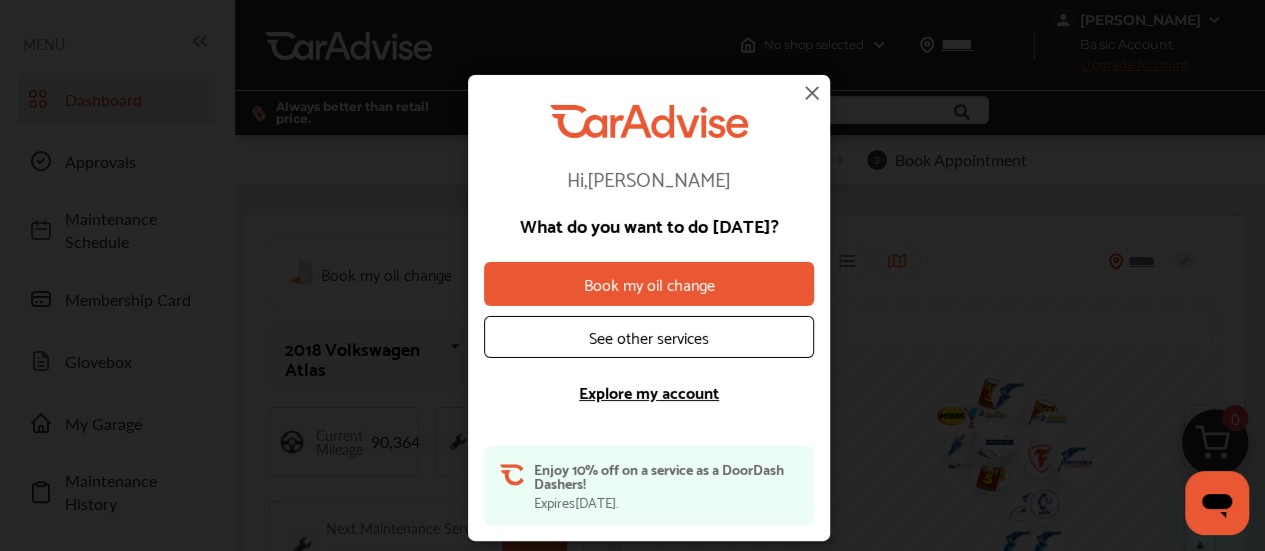click on "See other services" at bounding box center [649, 337] 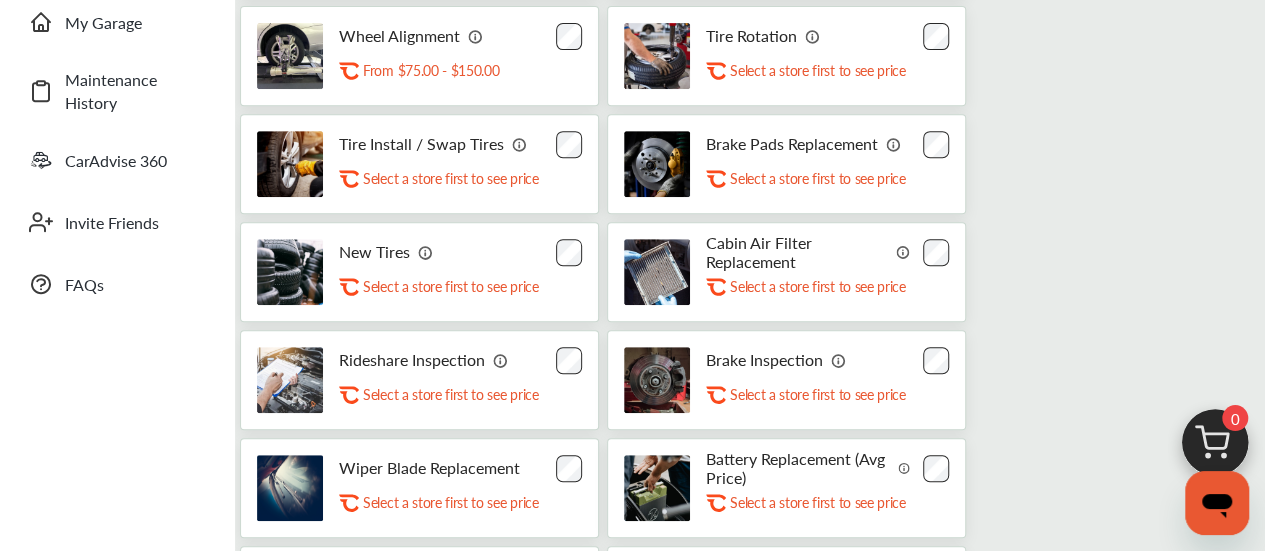 scroll, scrollTop: 404, scrollLeft: 0, axis: vertical 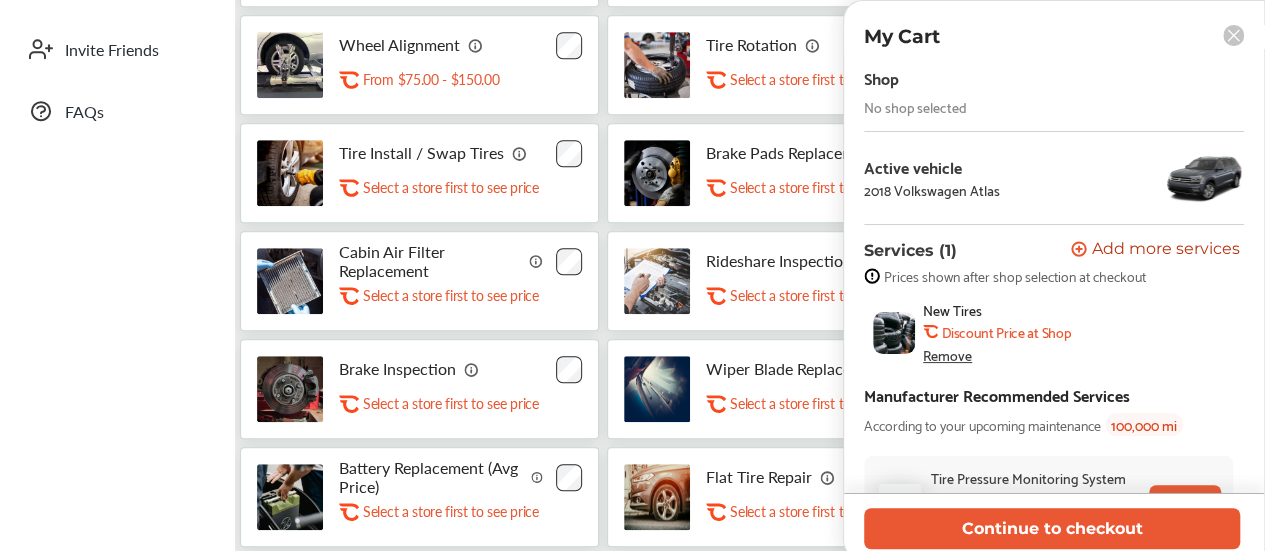 click on "Prices shown after shop selection at checkout" at bounding box center [1015, 276] 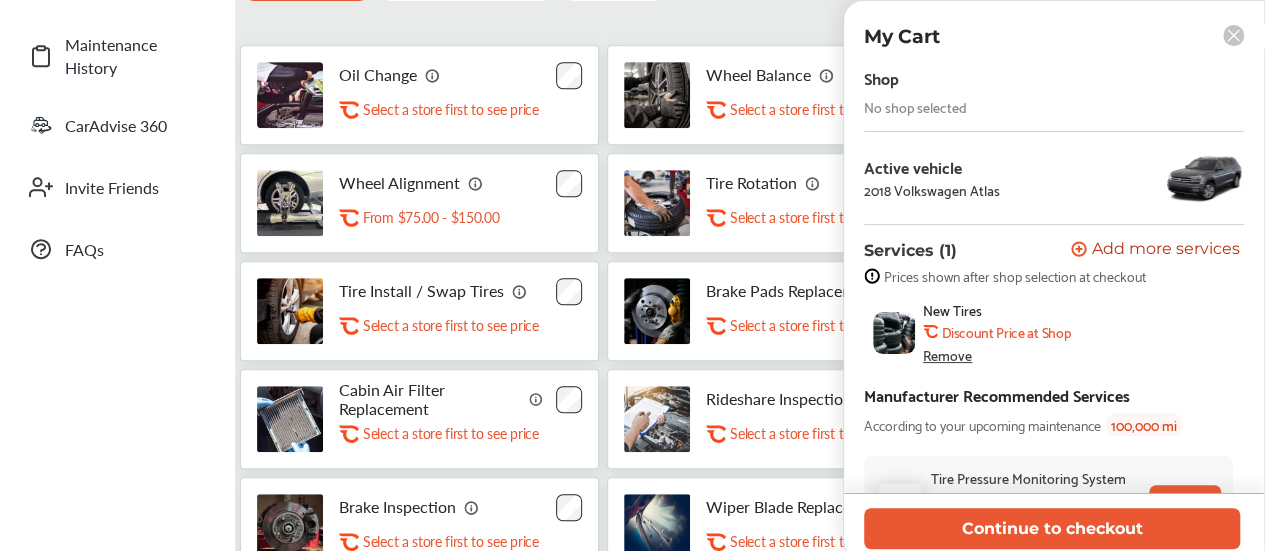 scroll, scrollTop: 437, scrollLeft: 0, axis: vertical 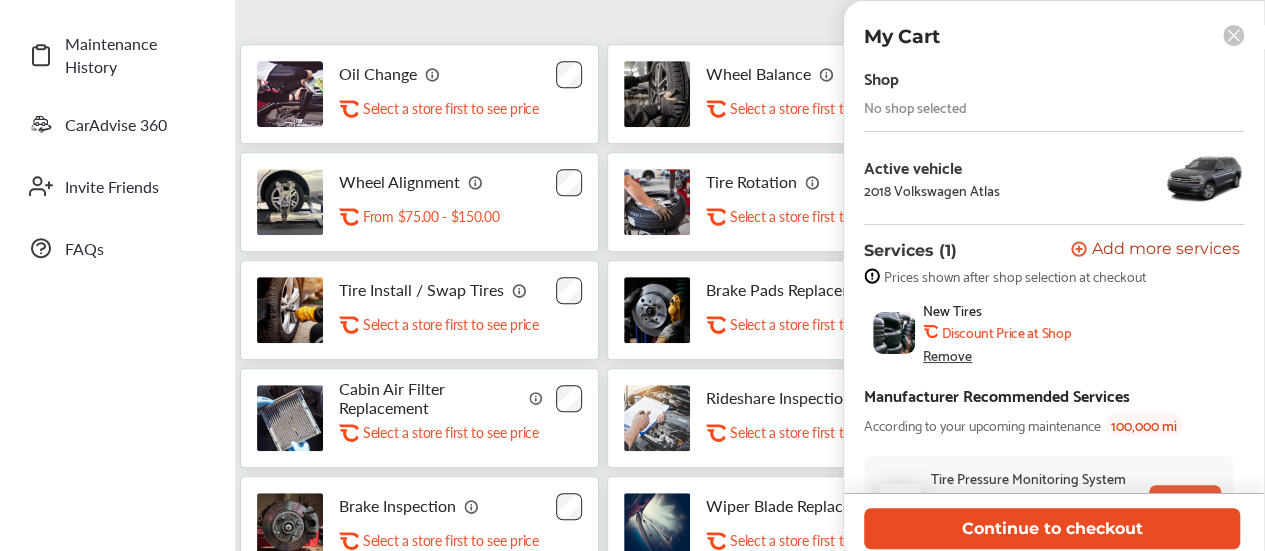 click on "Continue to checkout" at bounding box center (1052, 528) 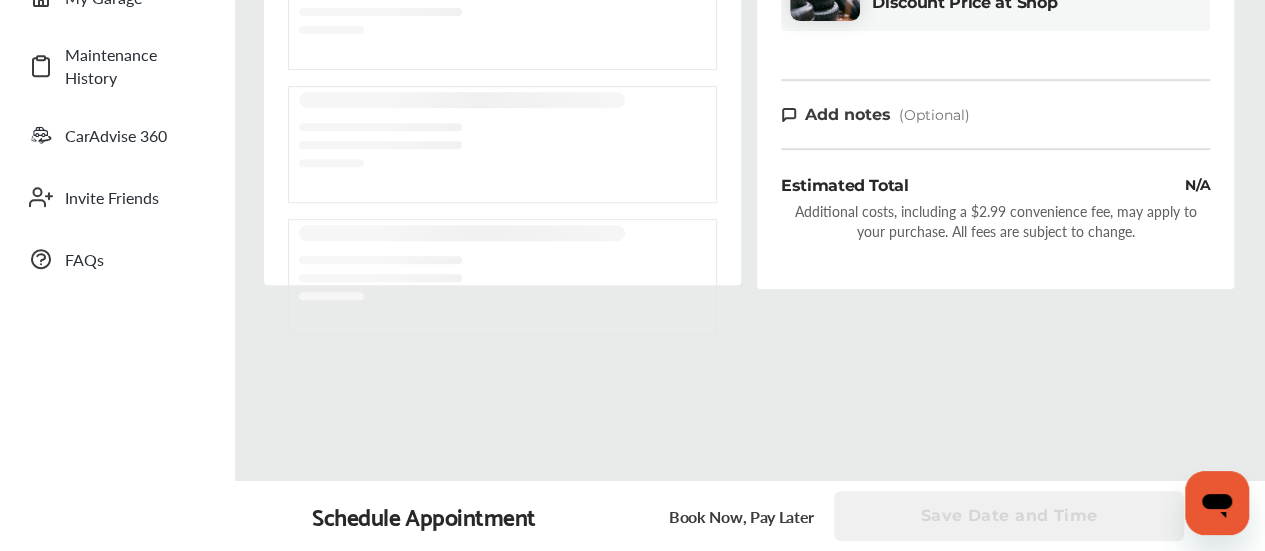scroll, scrollTop: 0, scrollLeft: 0, axis: both 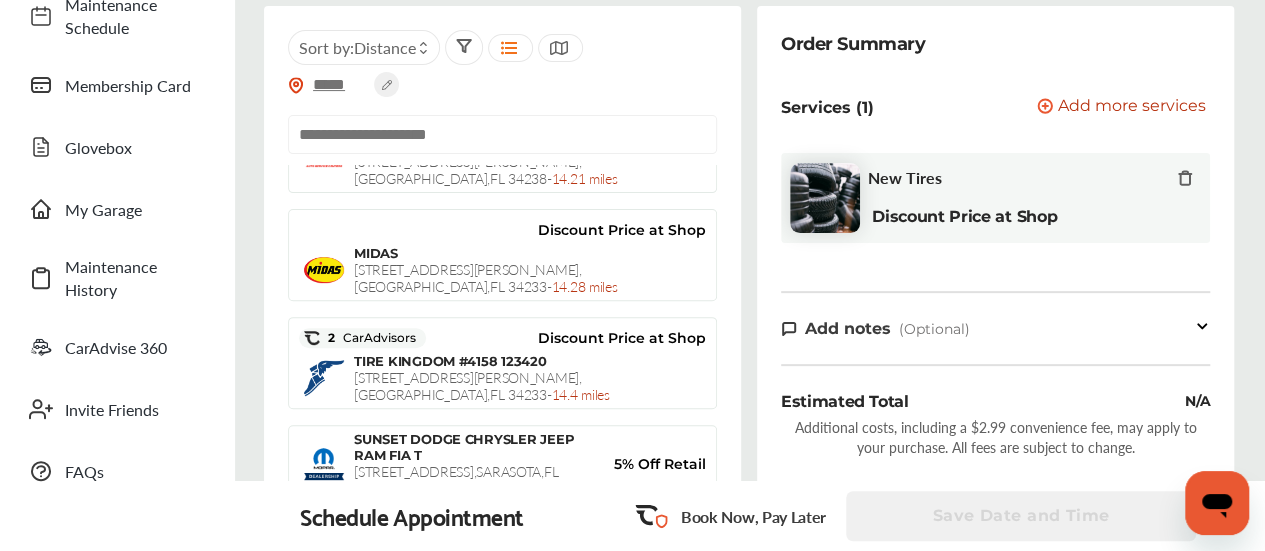 click 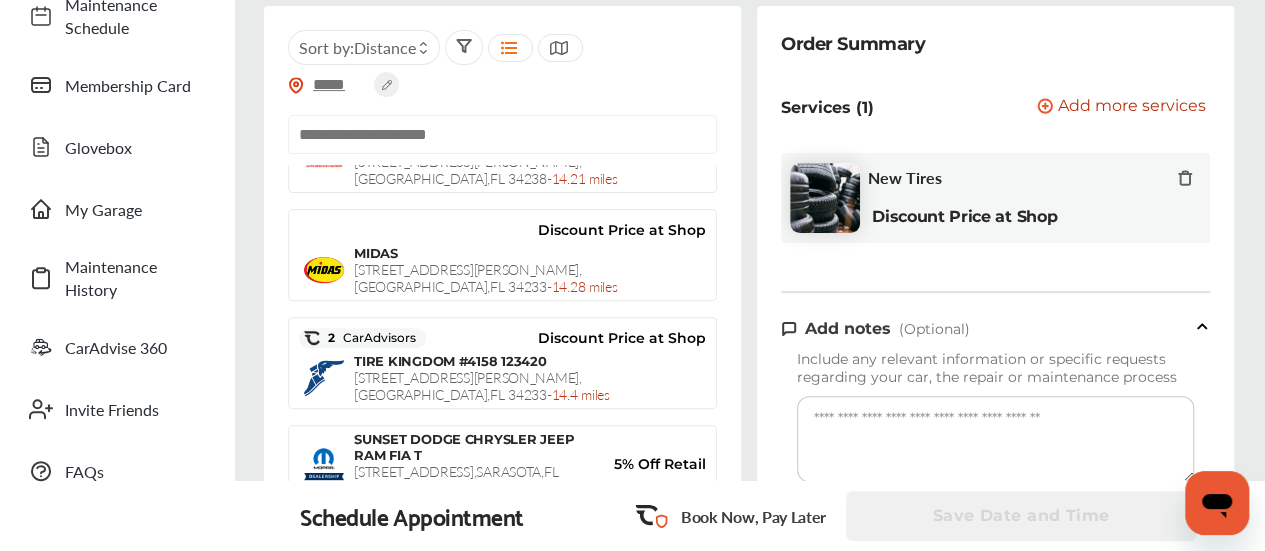 click at bounding box center (995, 439) 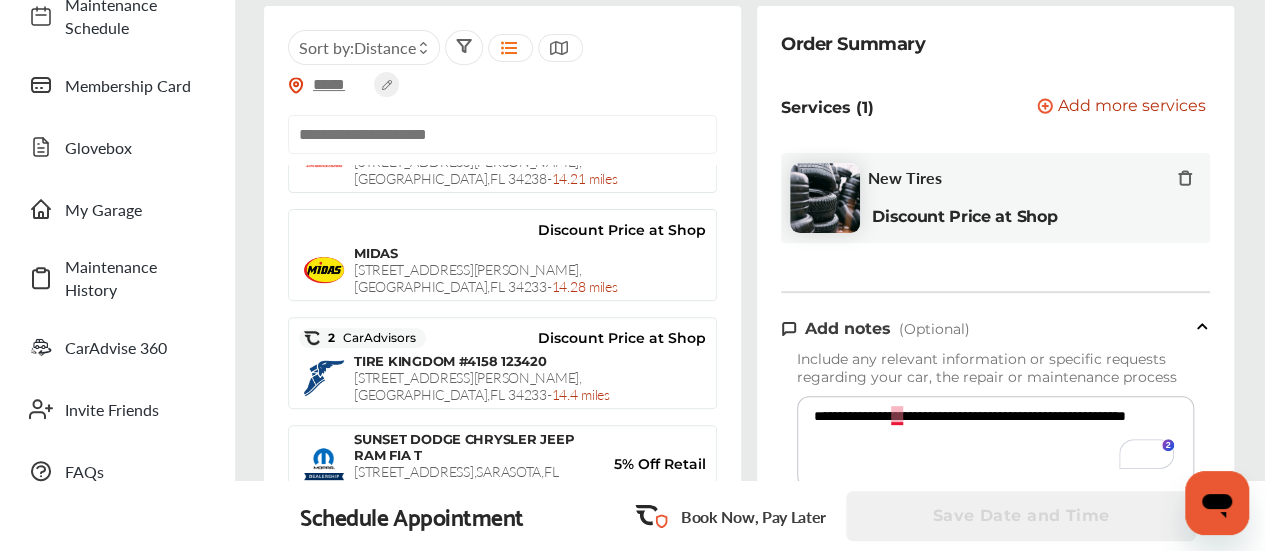 click on "**********" at bounding box center [995, 442] 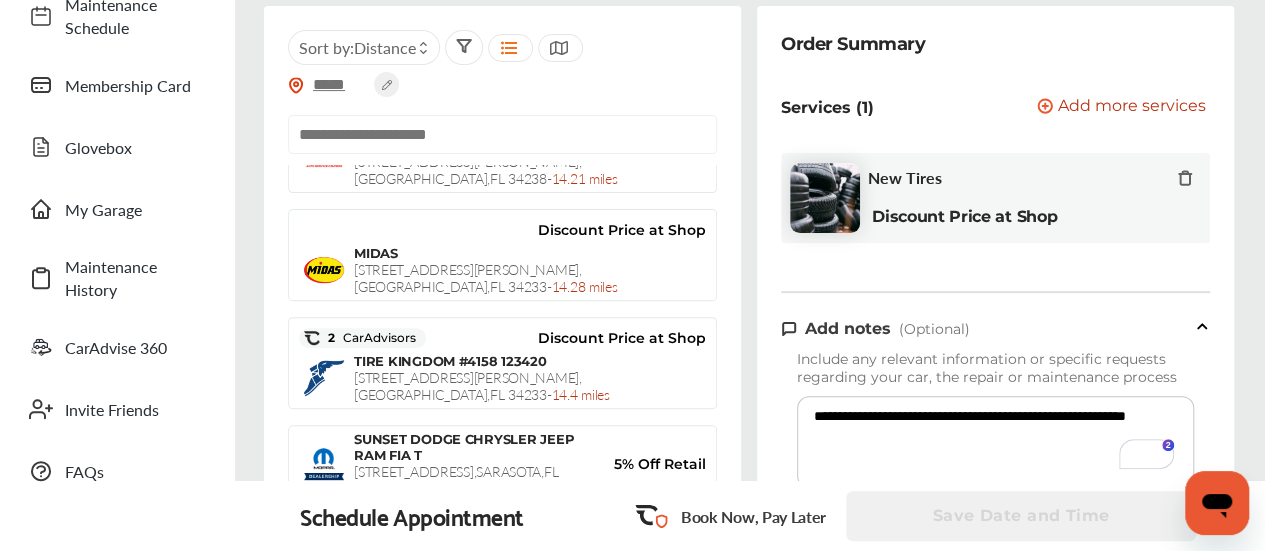 click on "**********" at bounding box center (995, 442) 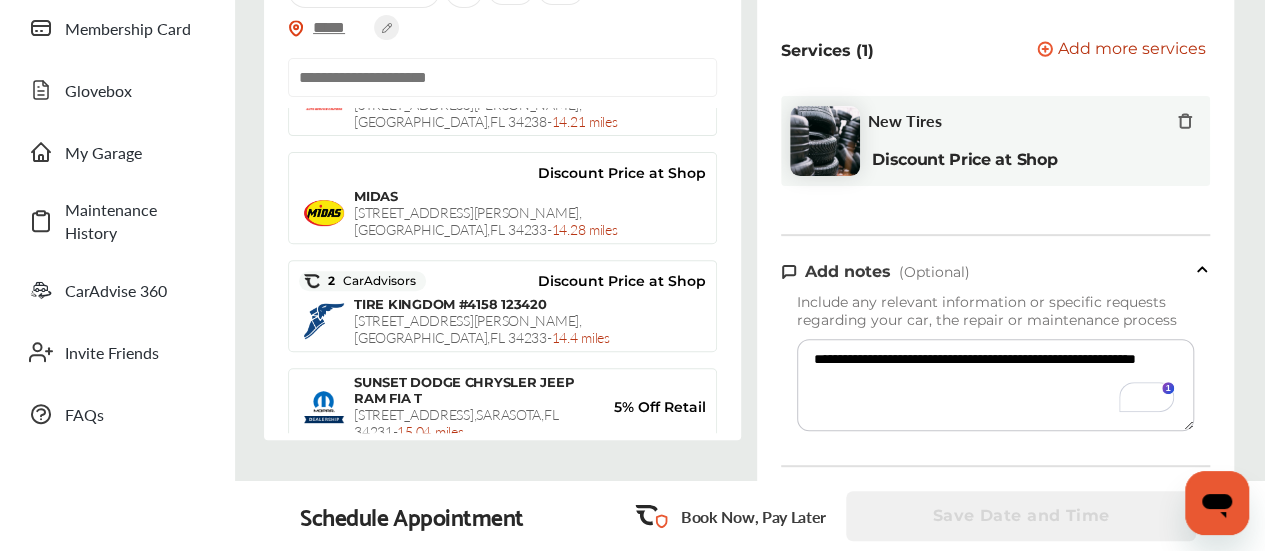 scroll, scrollTop: 270, scrollLeft: 0, axis: vertical 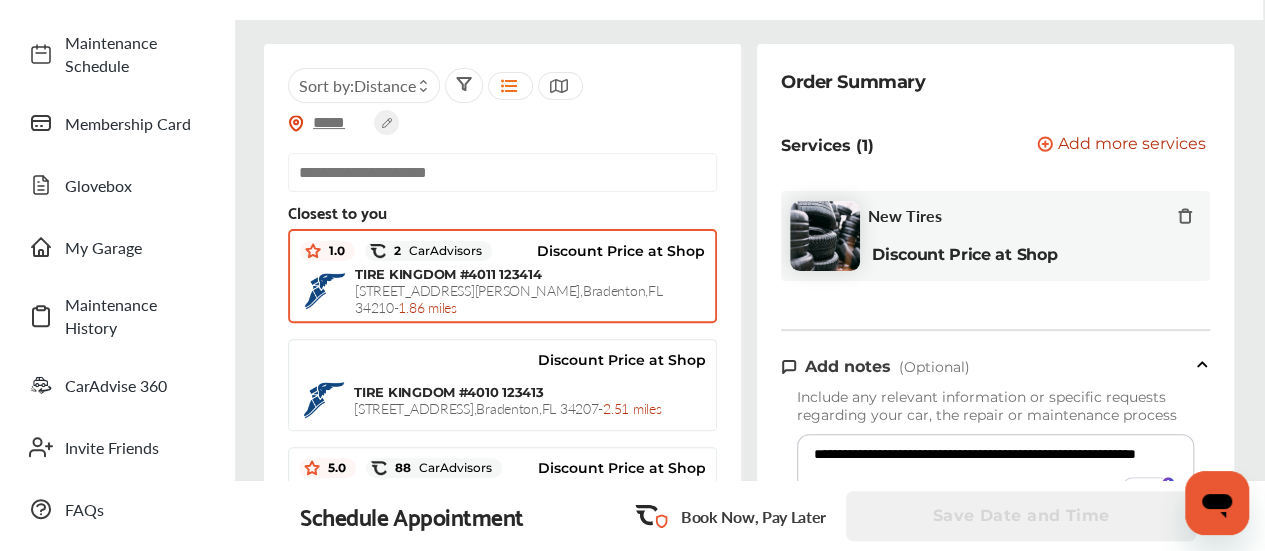 click on "Discount Price at Shop" at bounding box center (598, 251) 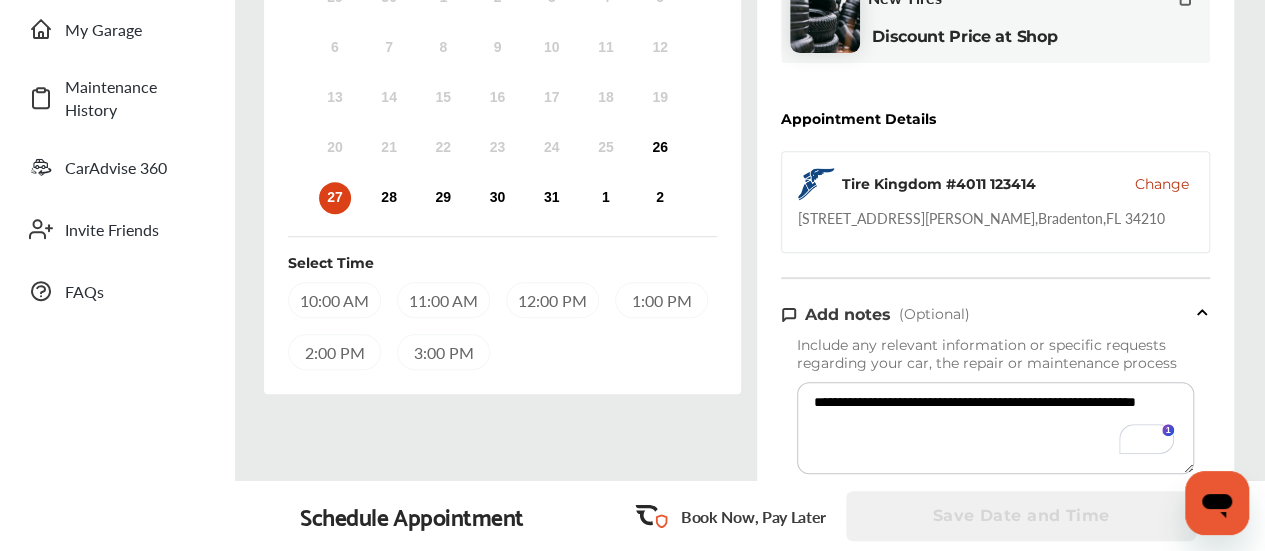 scroll, scrollTop: 397, scrollLeft: 0, axis: vertical 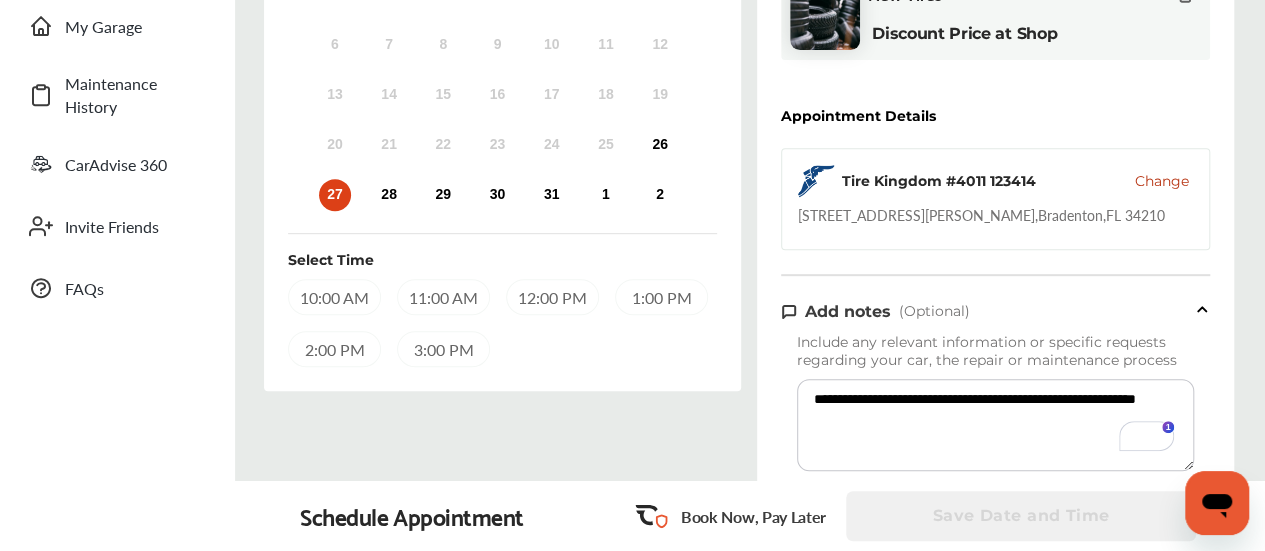 click on "**********" at bounding box center (995, 425) 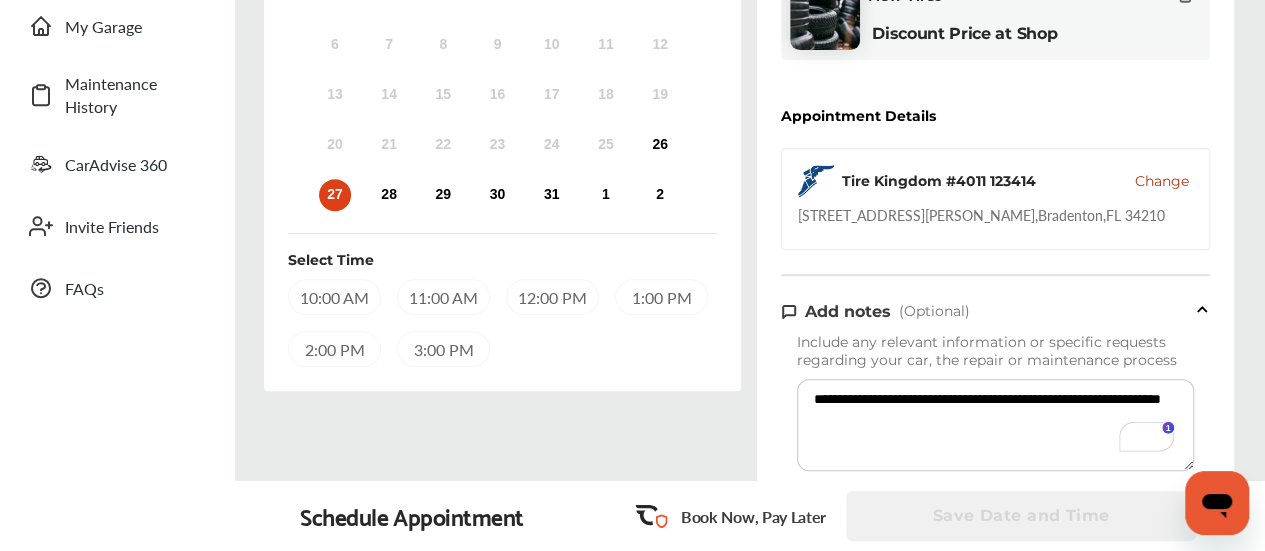 click on "**********" at bounding box center [995, 425] 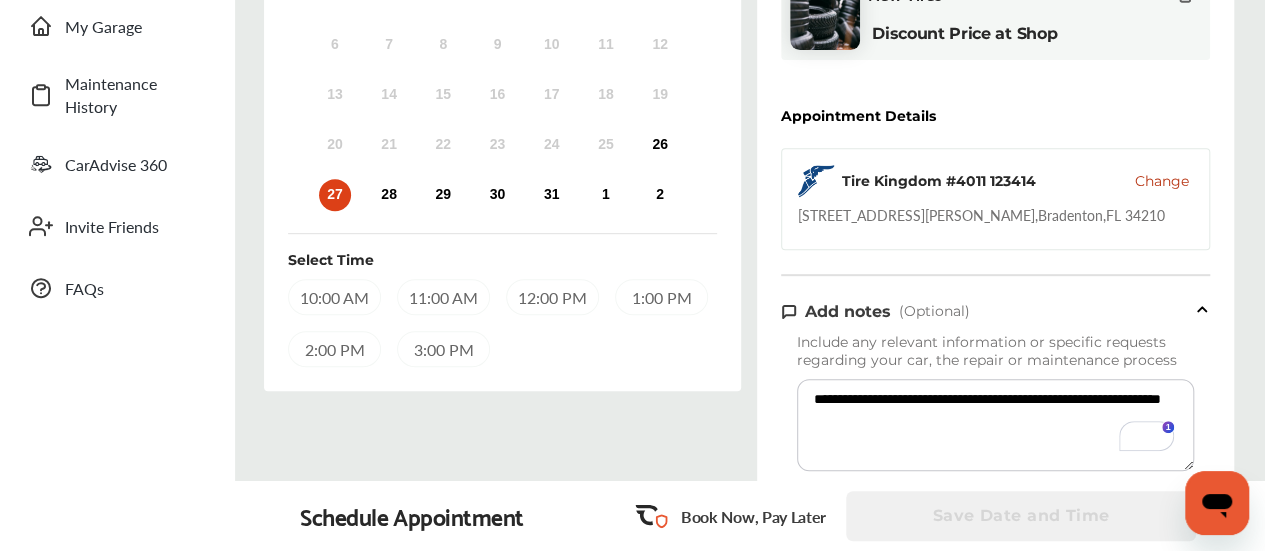 click on "**********" at bounding box center [995, 425] 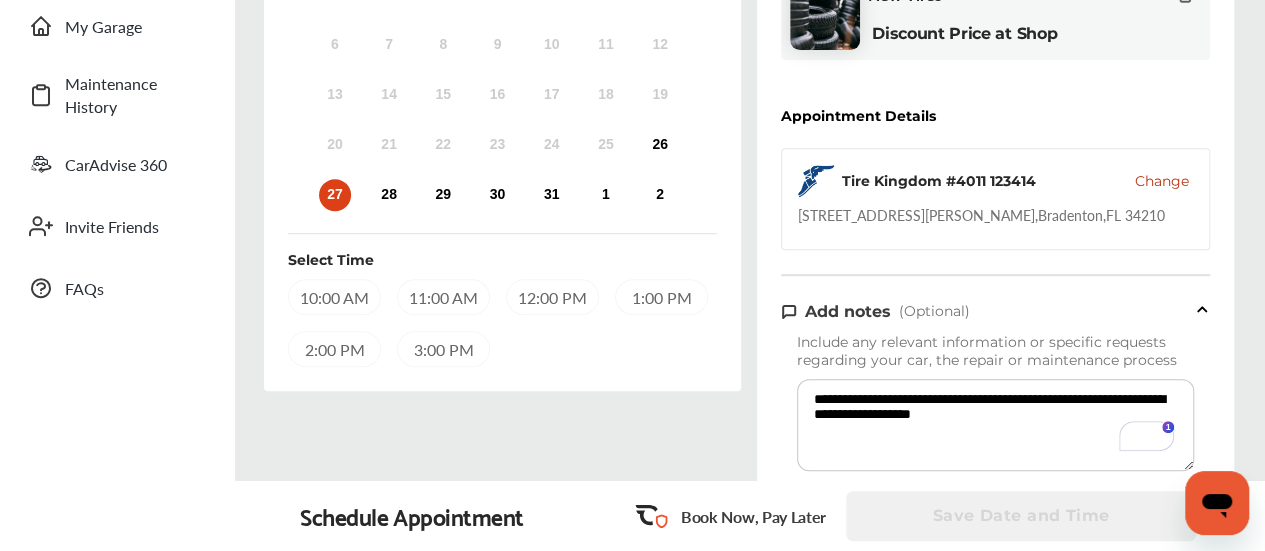 click on "**********" at bounding box center (995, 425) 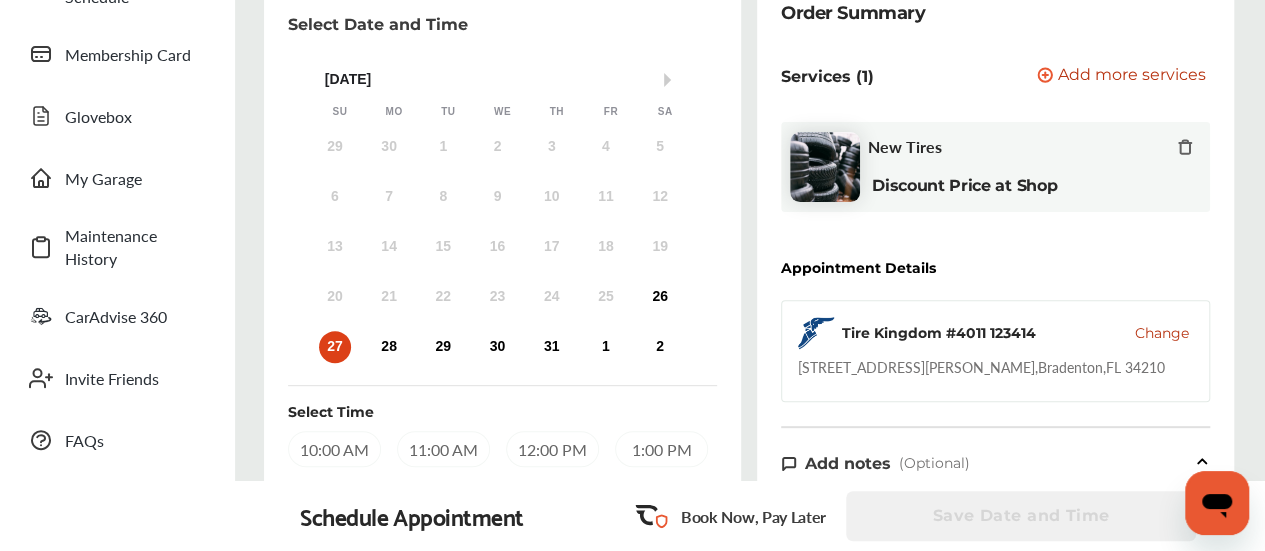 scroll, scrollTop: 262, scrollLeft: 0, axis: vertical 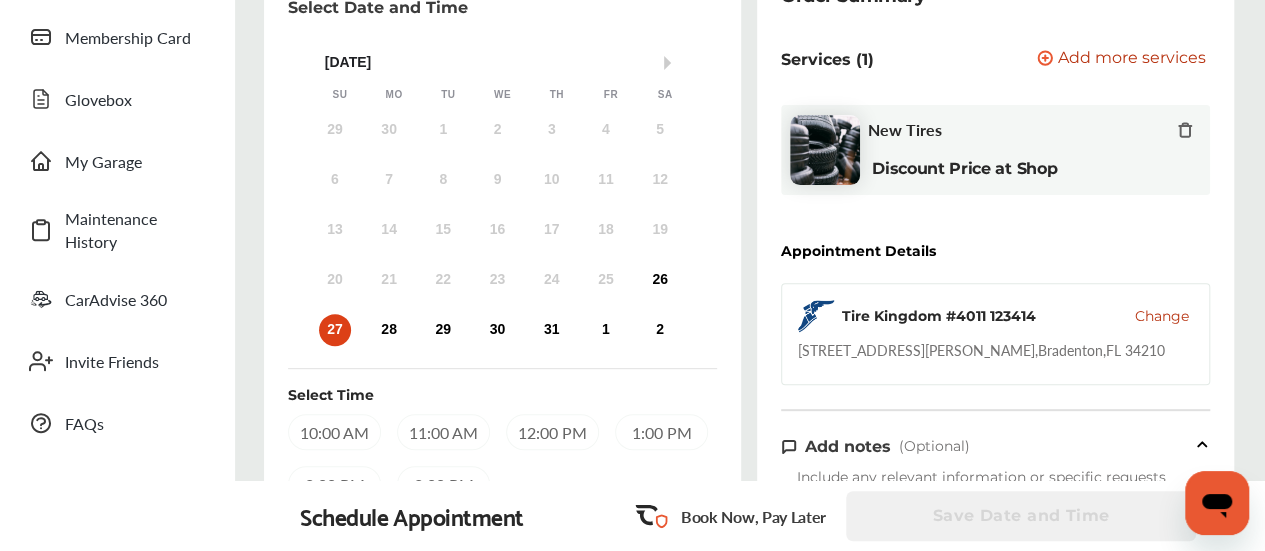 type on "**********" 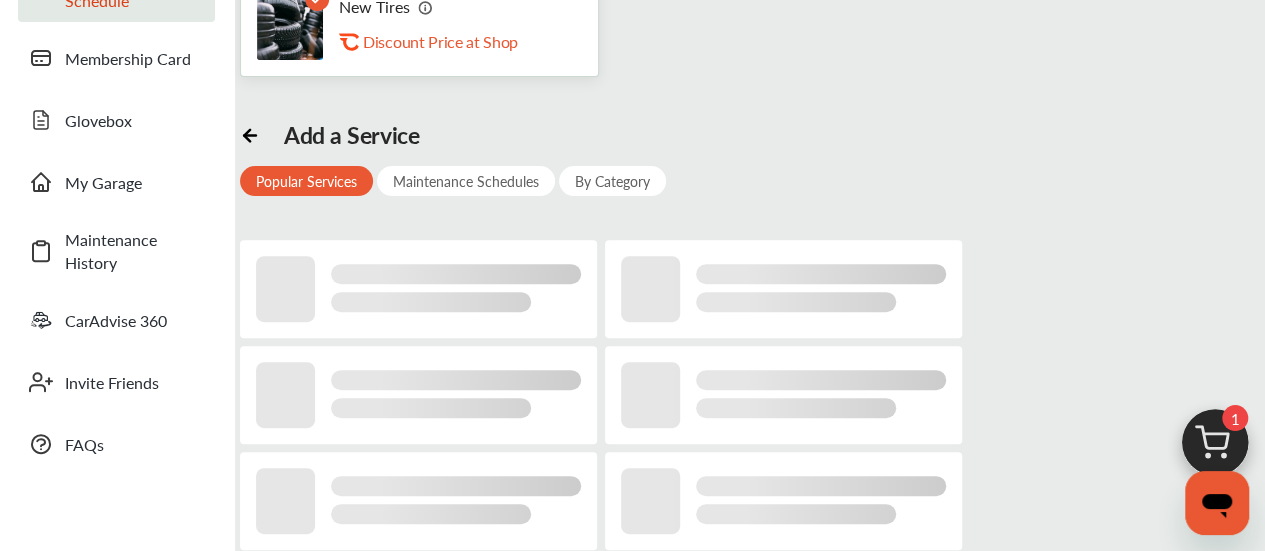 scroll, scrollTop: 0, scrollLeft: 0, axis: both 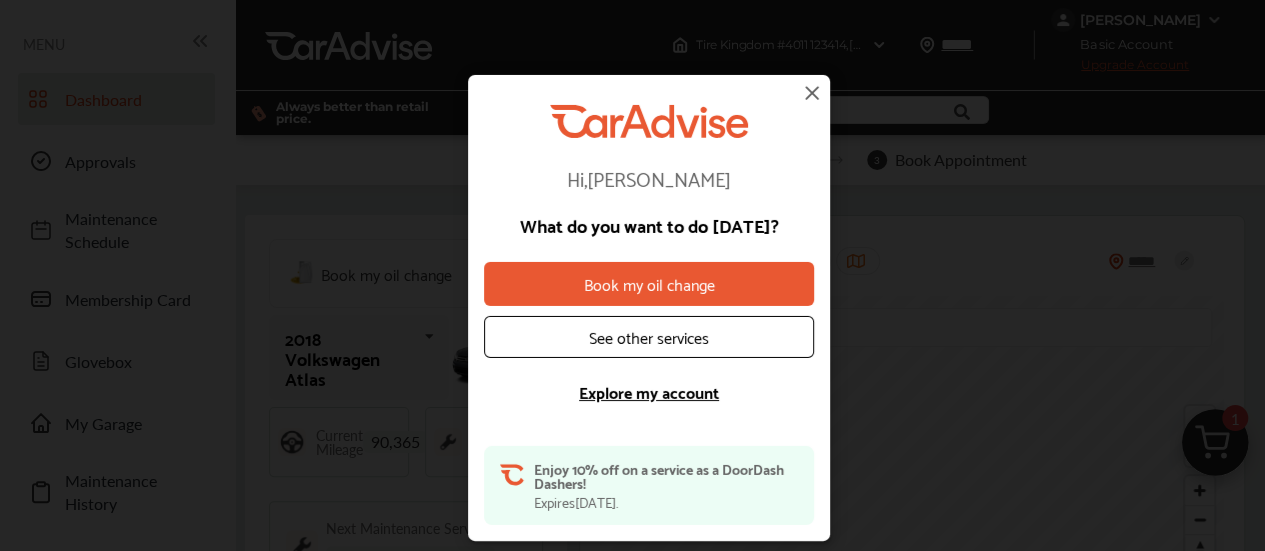 click on "See other services" at bounding box center [649, 337] 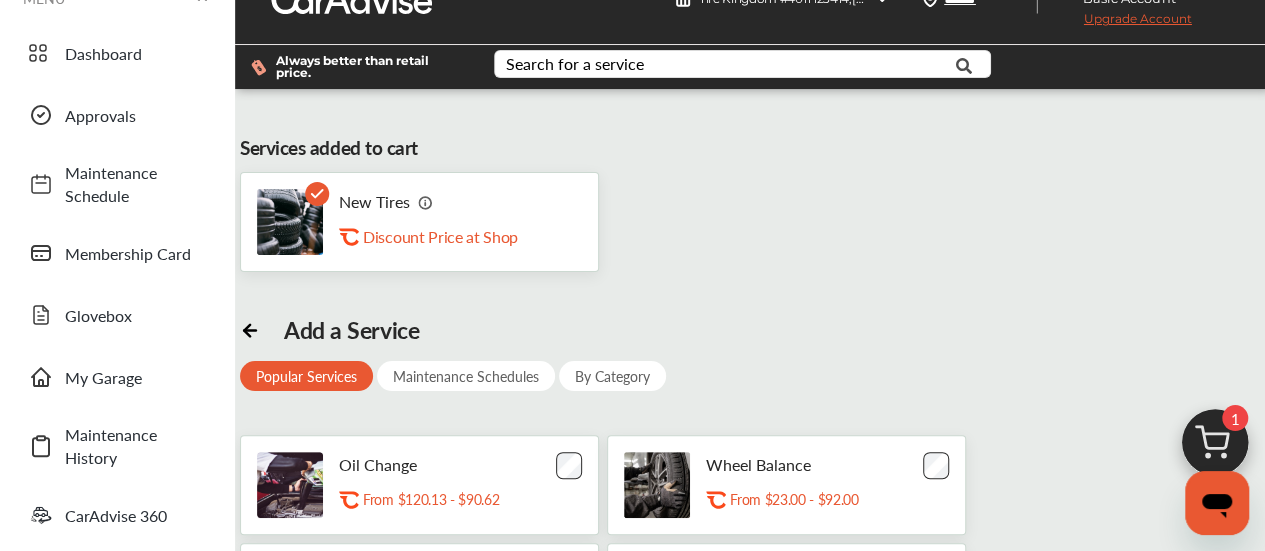 scroll, scrollTop: 0, scrollLeft: 0, axis: both 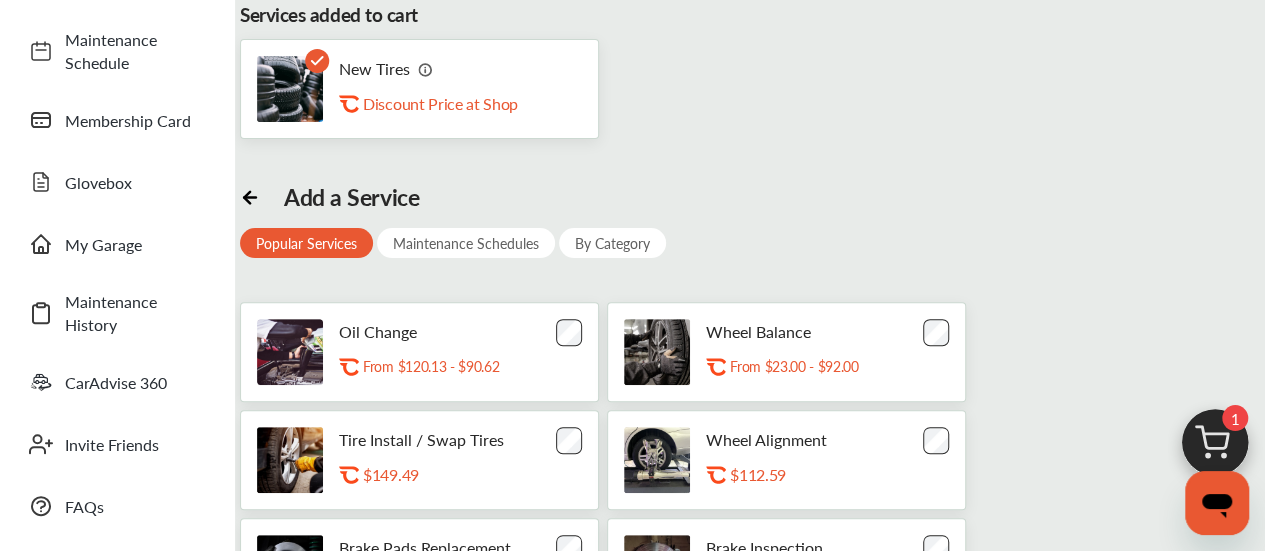 click at bounding box center (1215, 448) 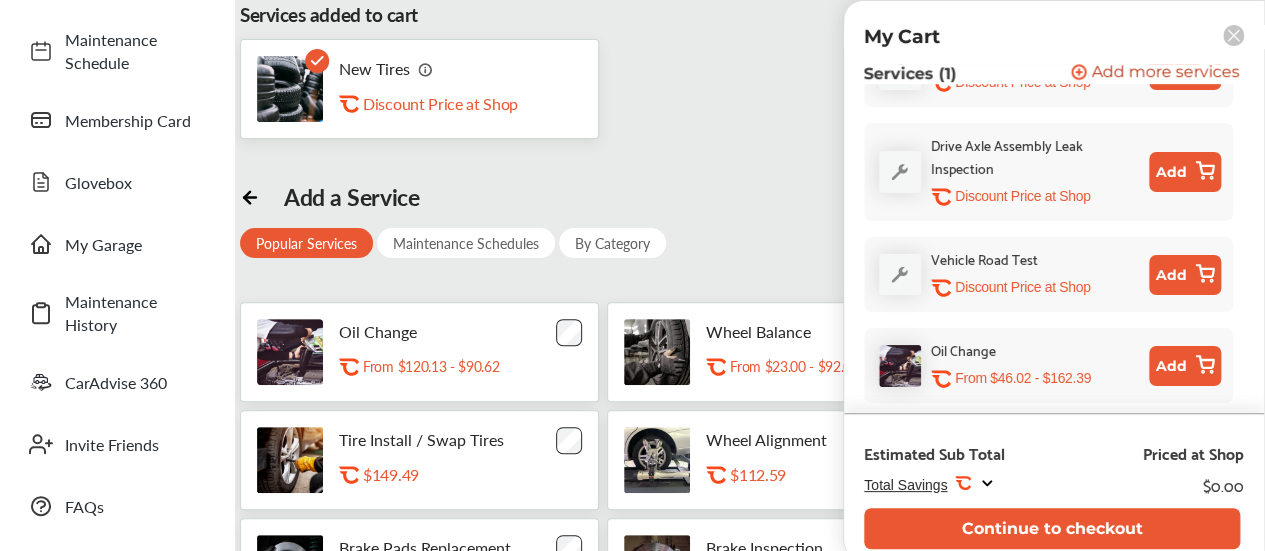 scroll, scrollTop: 633, scrollLeft: 0, axis: vertical 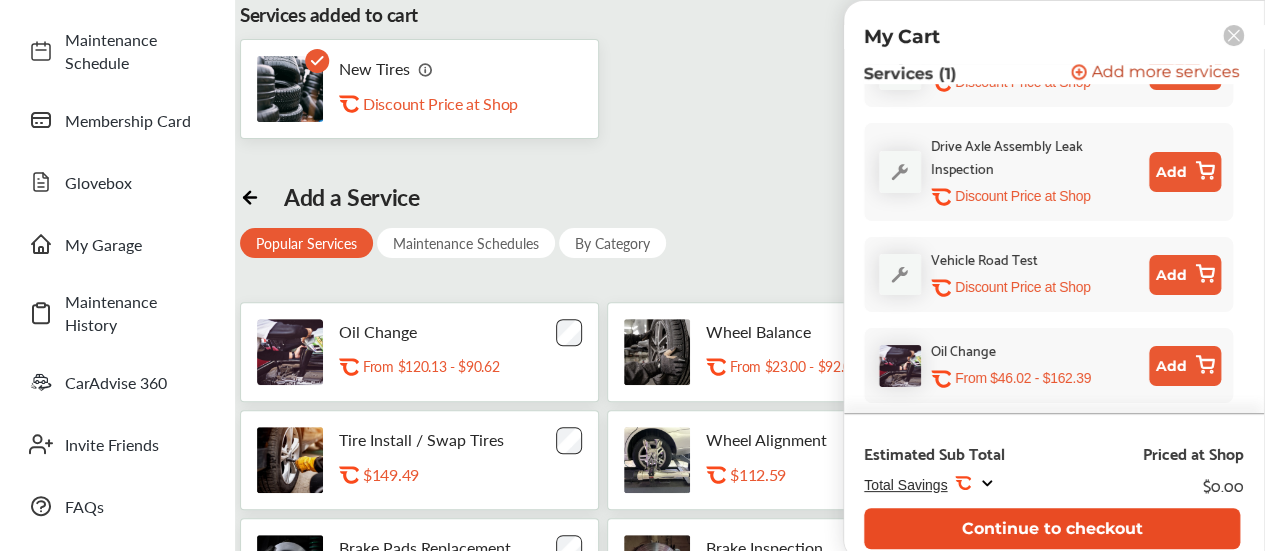 click on "Continue to checkout" at bounding box center (1052, 528) 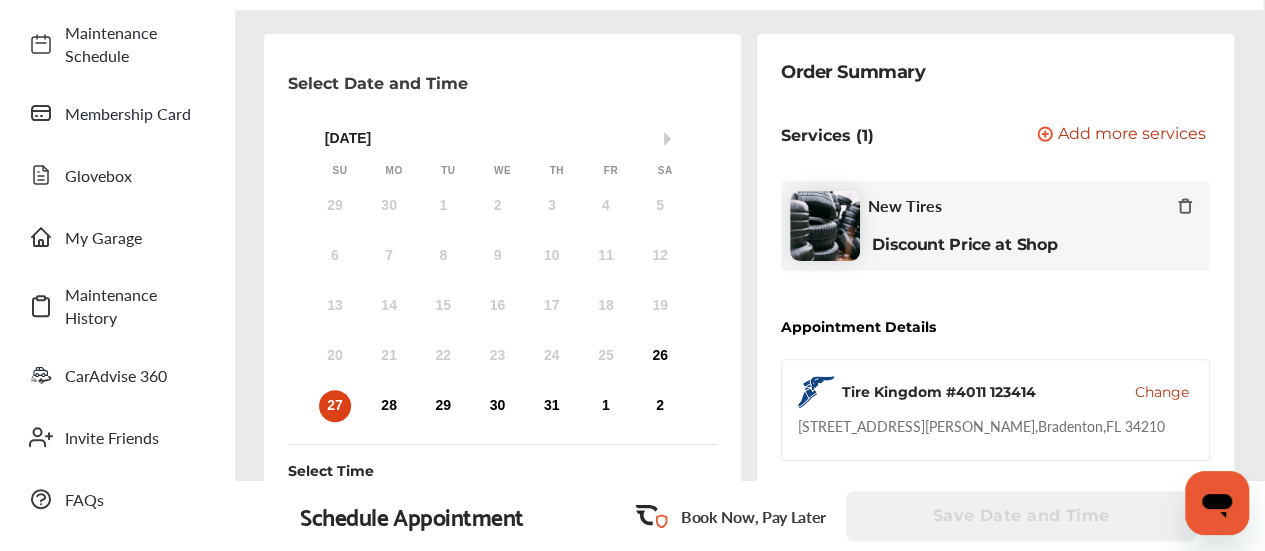 scroll, scrollTop: 254, scrollLeft: 0, axis: vertical 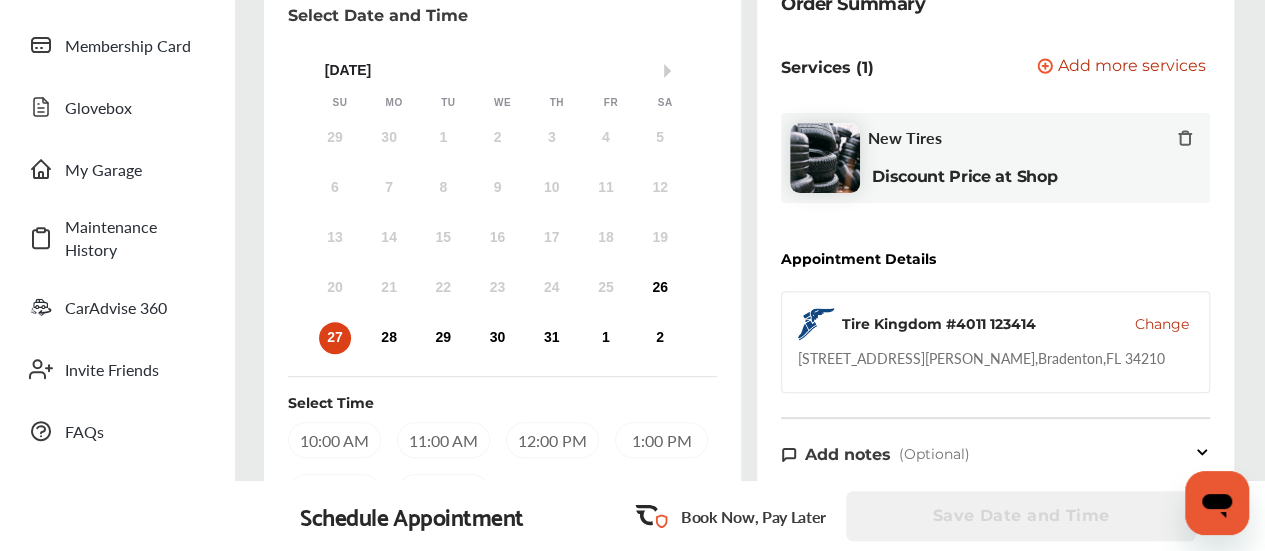 click 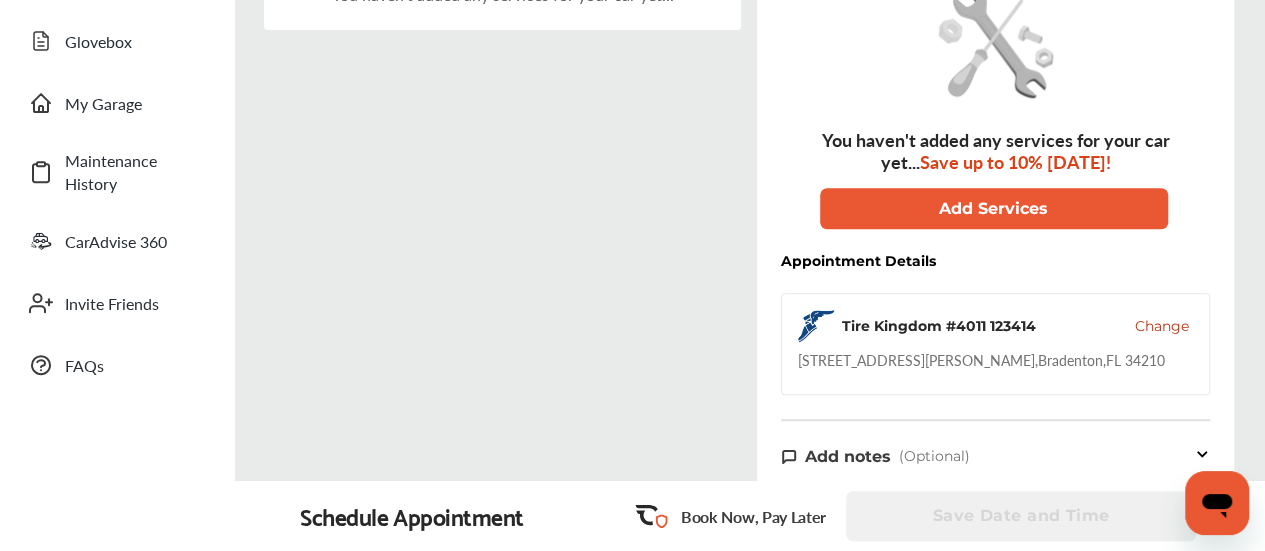 scroll, scrollTop: 322, scrollLeft: 0, axis: vertical 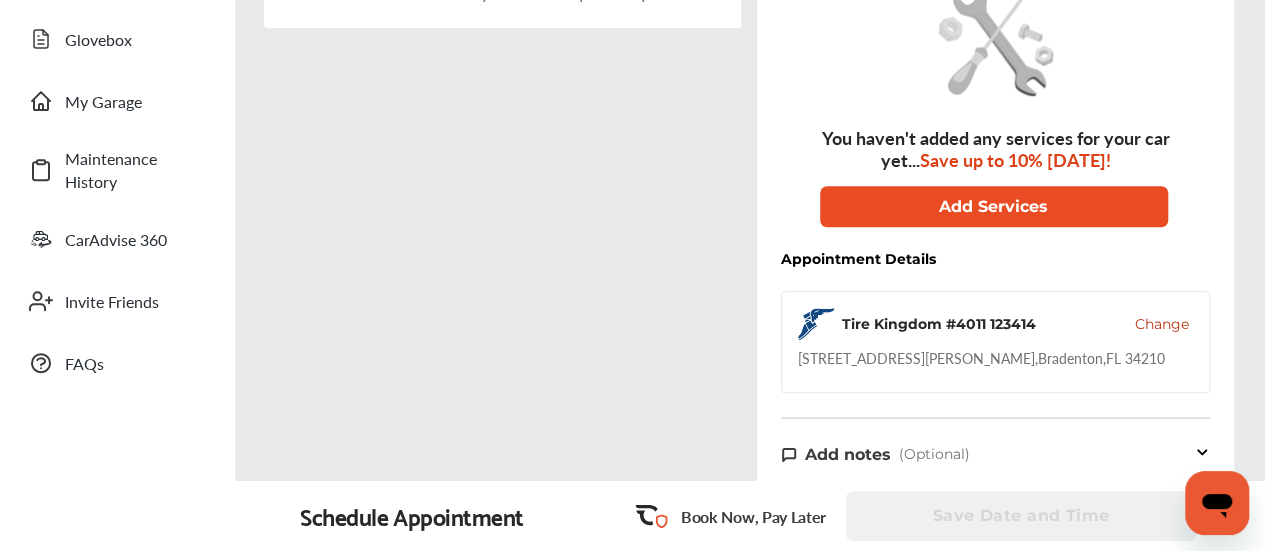 click on "Add Services" at bounding box center [994, 206] 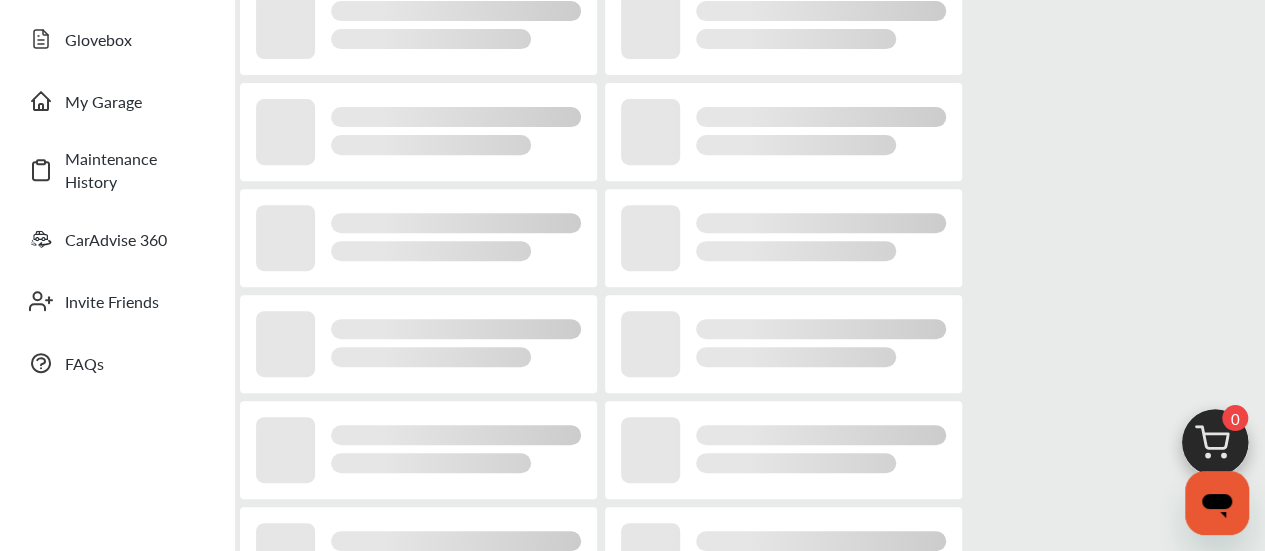 scroll, scrollTop: 0, scrollLeft: 0, axis: both 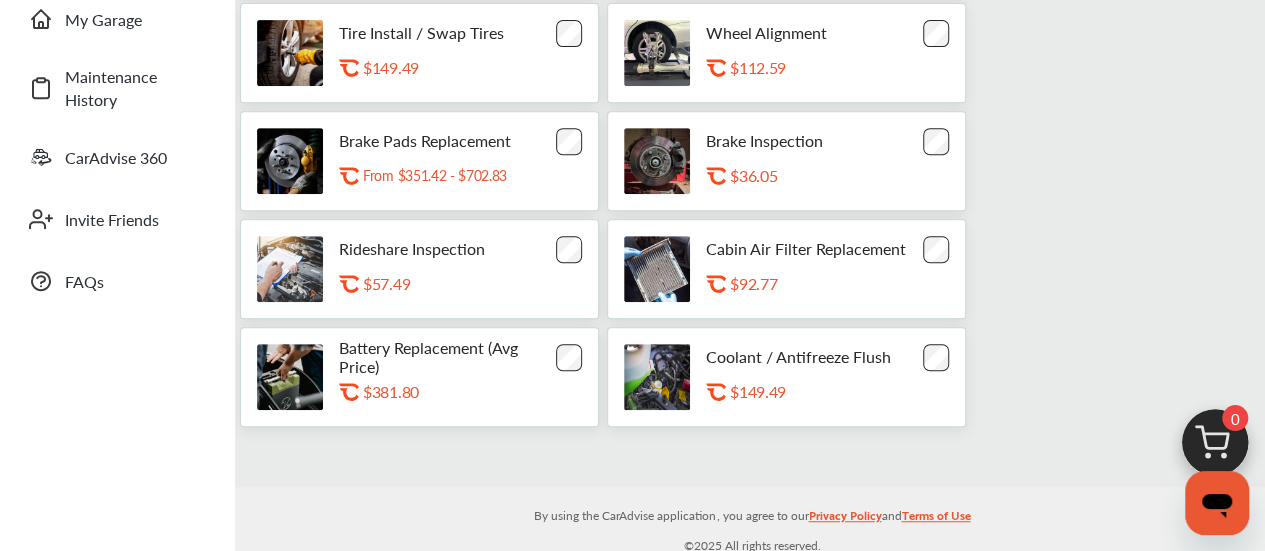 click at bounding box center (1215, 448) 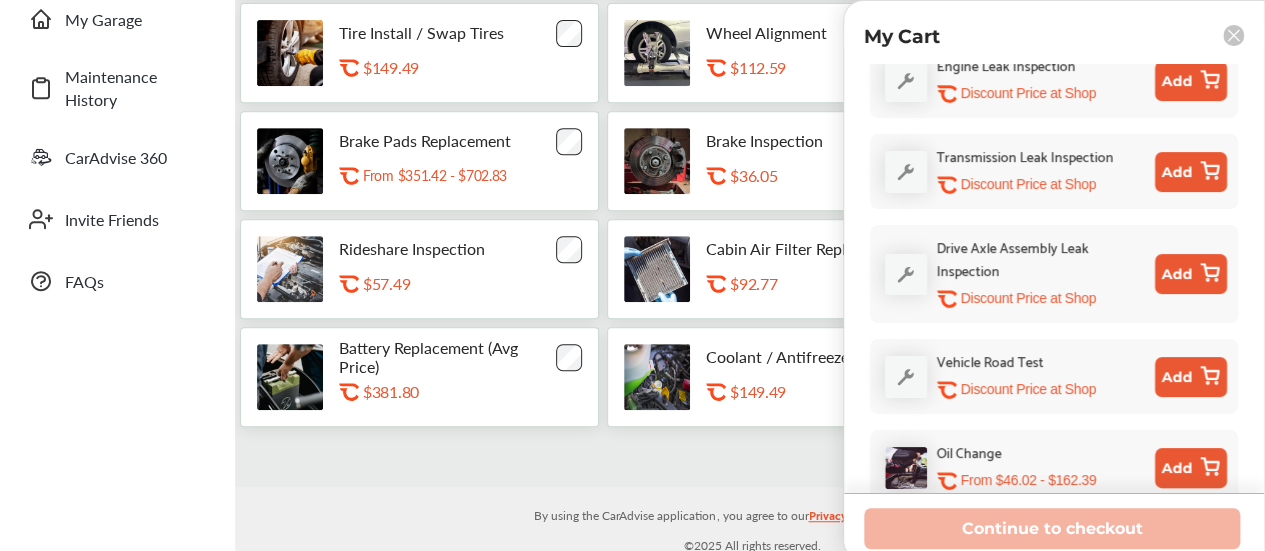 scroll, scrollTop: 532, scrollLeft: 0, axis: vertical 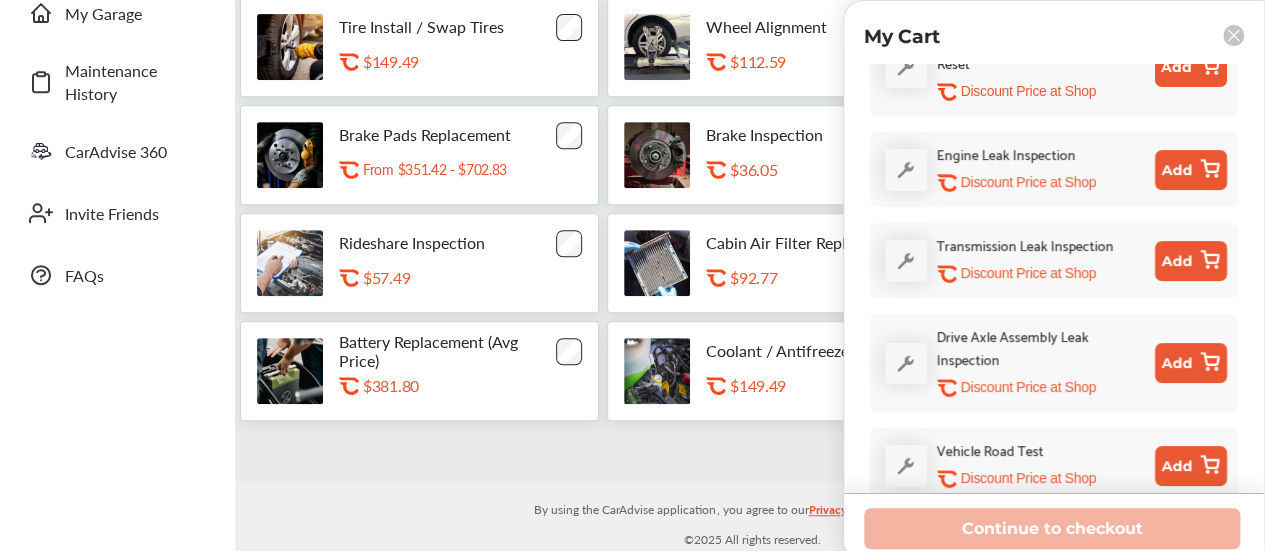 click on "Add a Service Popular Services Maintenance Schedules By Category Oil Change
.st0{fill:#FA4A1C;}
From  $120.13 - $90.62 Wheel Balance
.st0{fill:#FA4A1C;}
From  $23.00 - $92.00 Tire Install / Swap Tires
.st0{fill:#FA4A1C;}
$149.49 Wheel Alignment
.st0{fill:#FA4A1C;}
$112.59 Brake Pads Replacement
.st0{fill:#FA4A1C;}
From  $351.42 - $702.83 Brake Inspection
.st0{fill:#FA4A1C;}
$36.05 Rideshare Inspection
.st0{fill:#FA4A1C;}
$57.49 Cabin Air Filter Replacement
.st0{fill:#FA4A1C;}
$92.77 Battery Replacement (Avg Price)
.st0{fill:#FA4A1C;}
$381.80 Coolant / Antifreeze Flush
.st0{fill:#FA4A1C;}
$149.49" at bounding box center (752, 103) 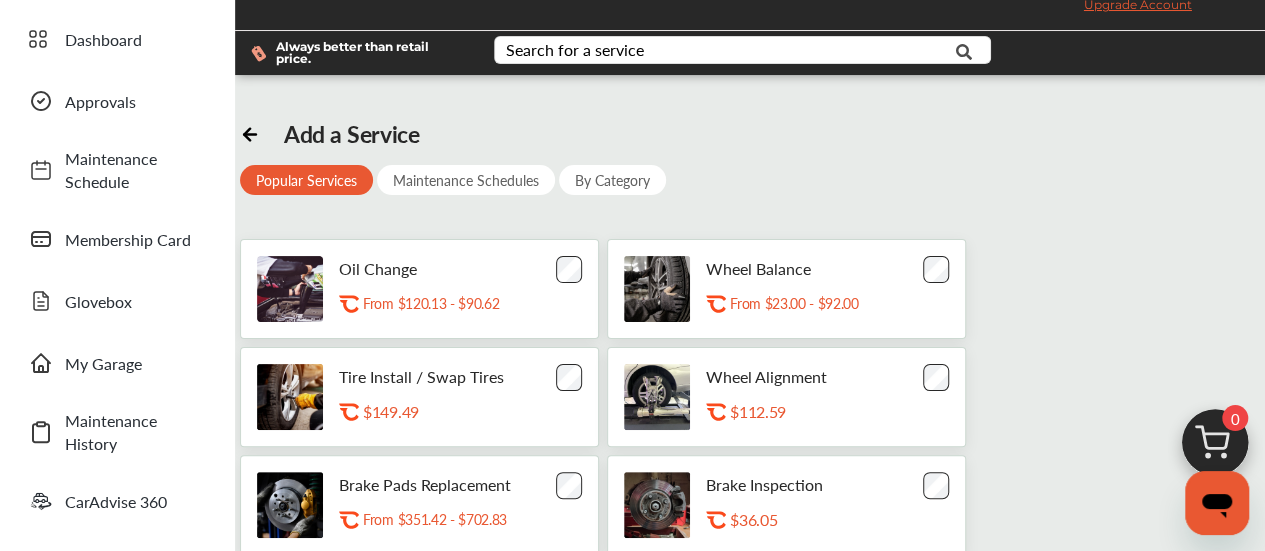 scroll, scrollTop: 71, scrollLeft: 0, axis: vertical 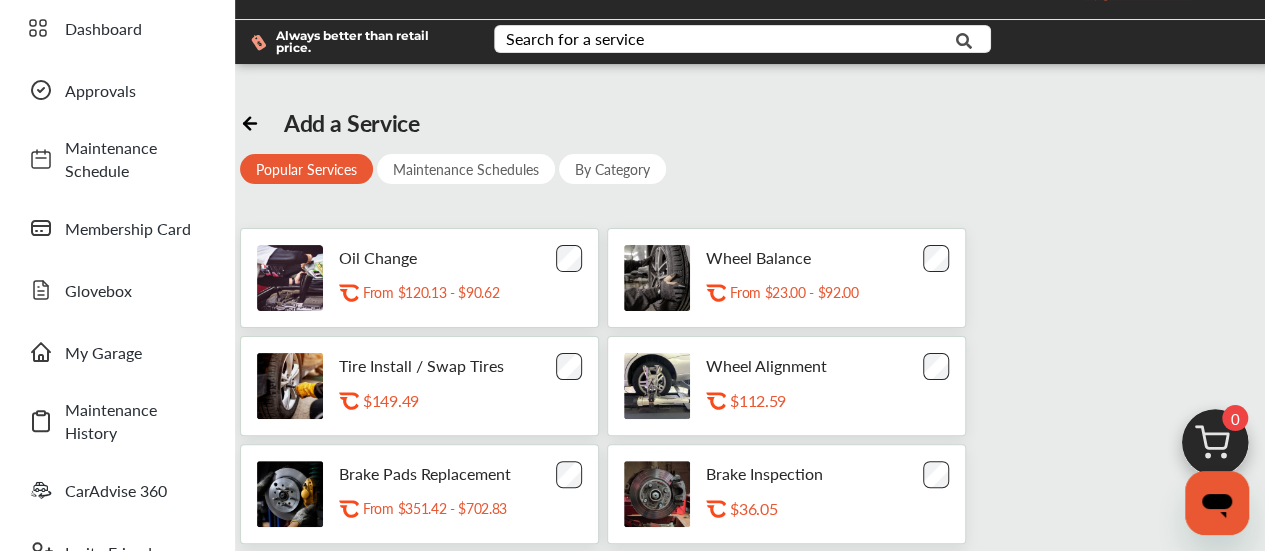 click 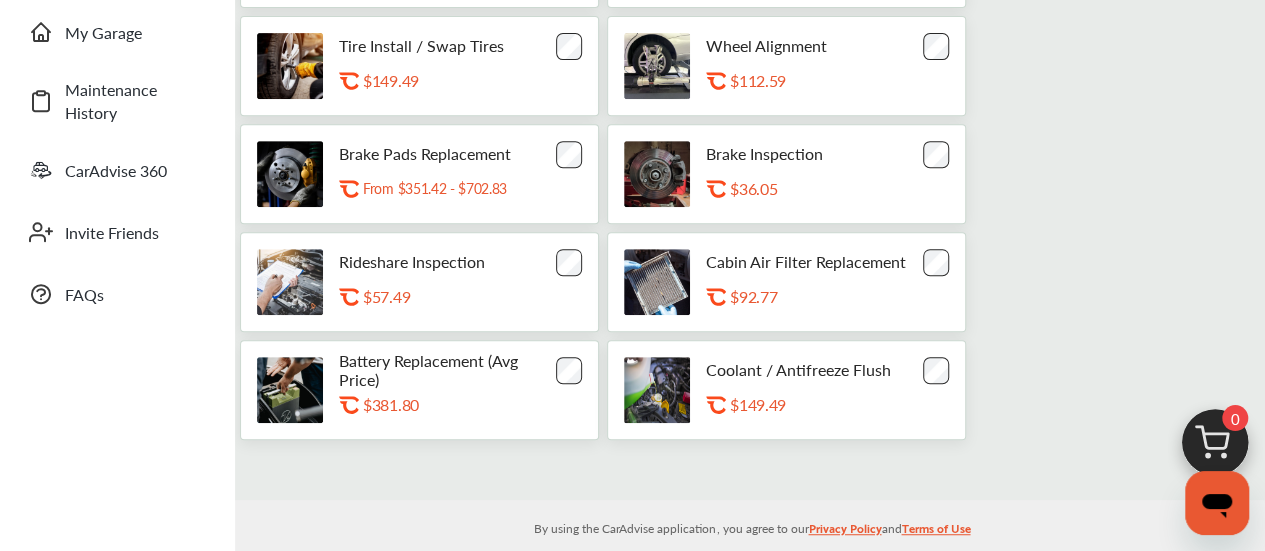 scroll, scrollTop: 410, scrollLeft: 0, axis: vertical 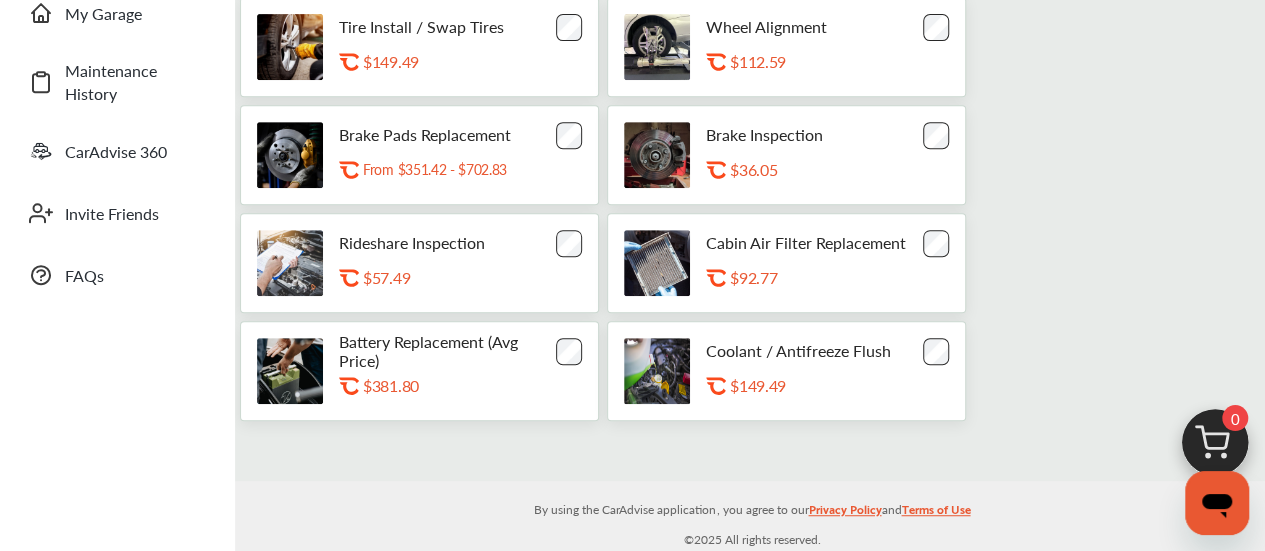 click at bounding box center [1215, 448] 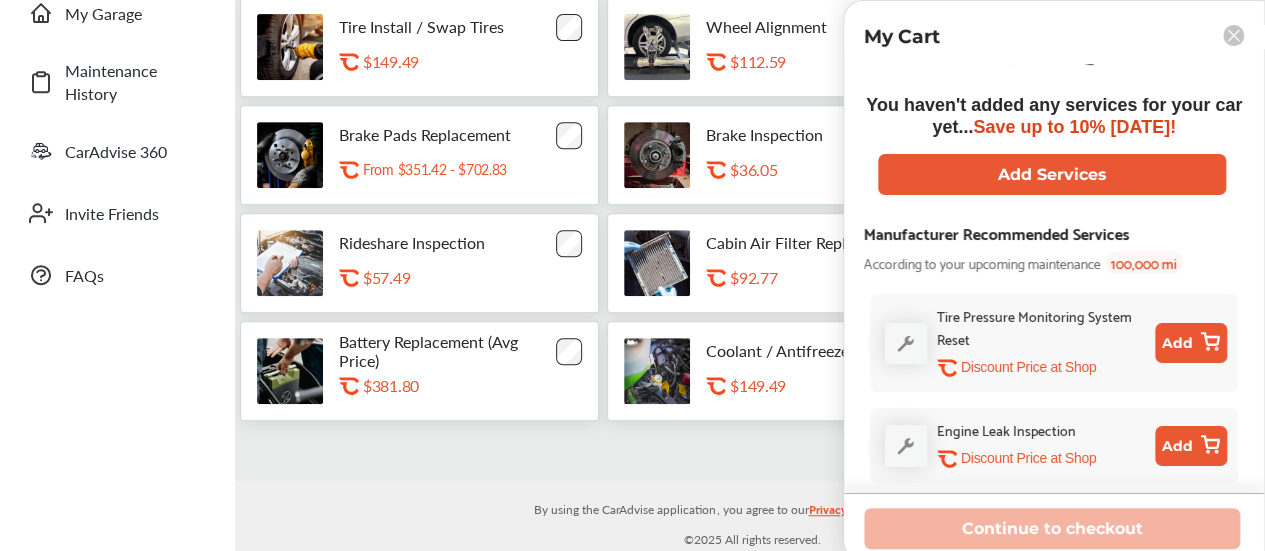 scroll, scrollTop: 0, scrollLeft: 0, axis: both 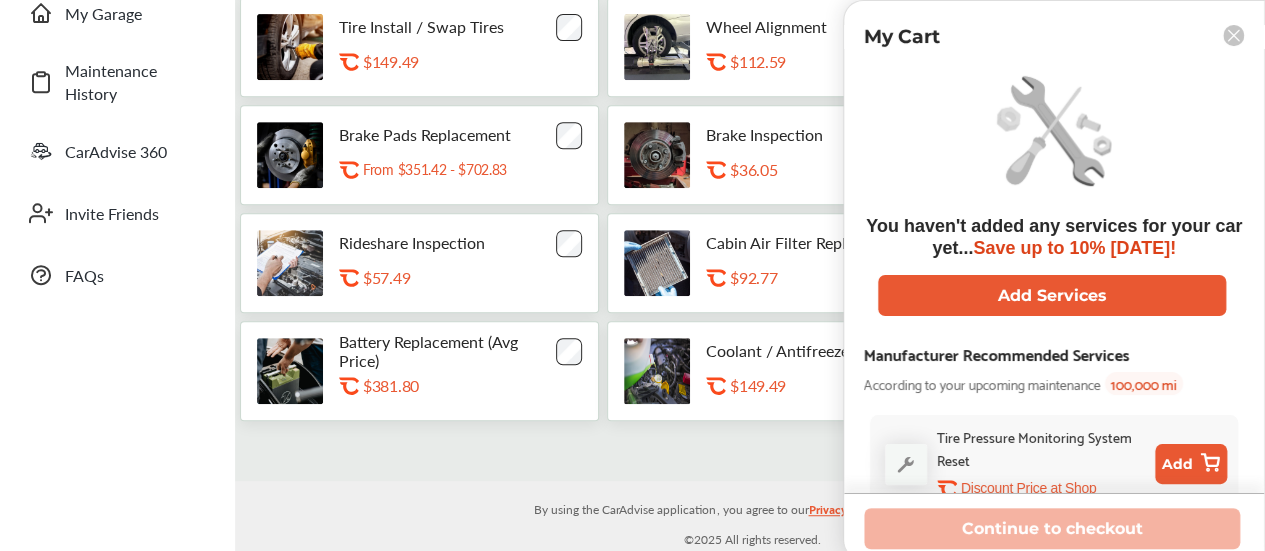 click 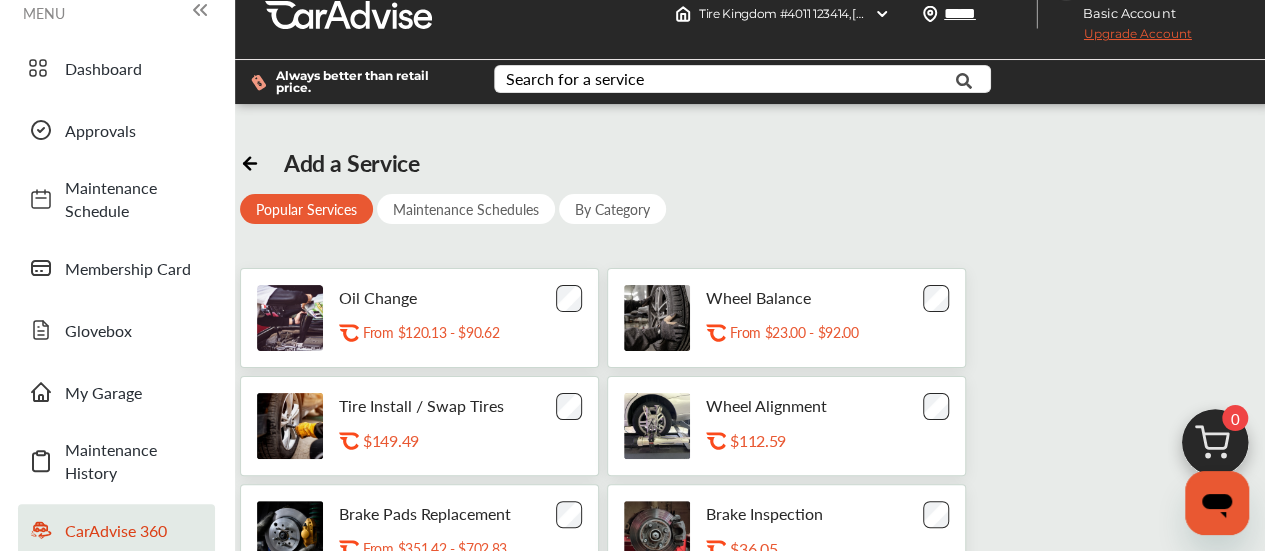 scroll, scrollTop: 0, scrollLeft: 0, axis: both 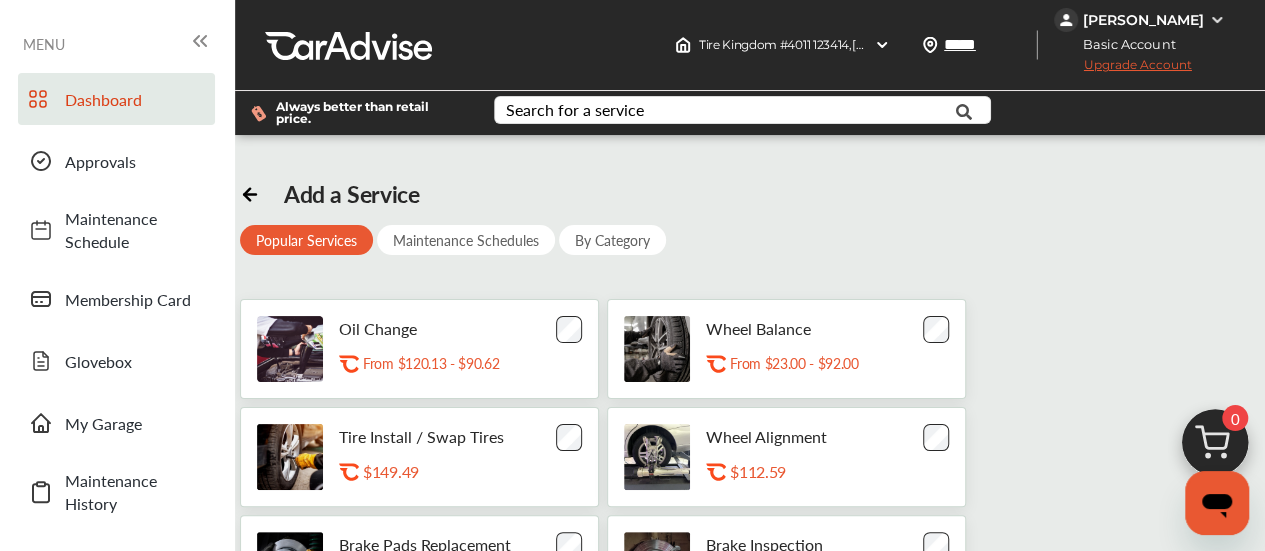 click on "Dashboard" at bounding box center [116, 99] 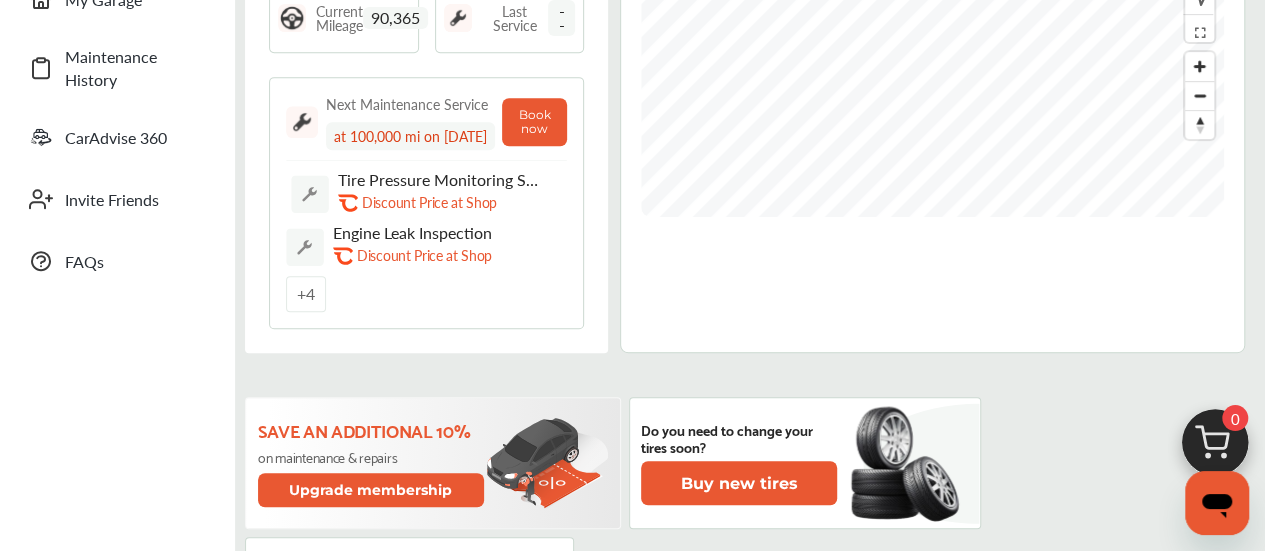scroll, scrollTop: 0, scrollLeft: 0, axis: both 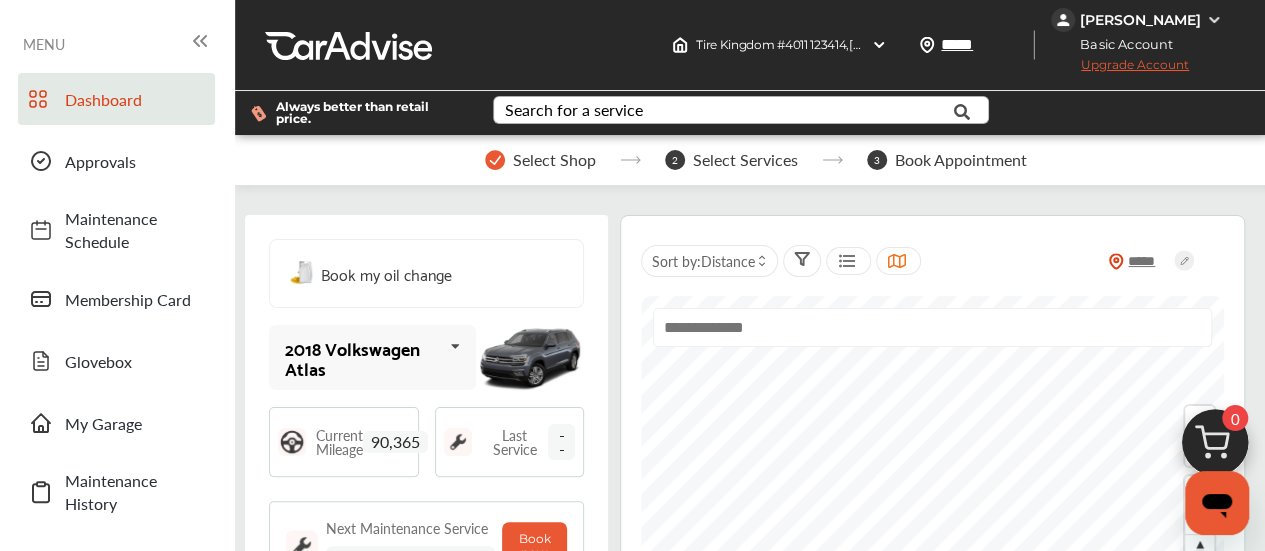 click on "Search for a service" at bounding box center [574, 110] 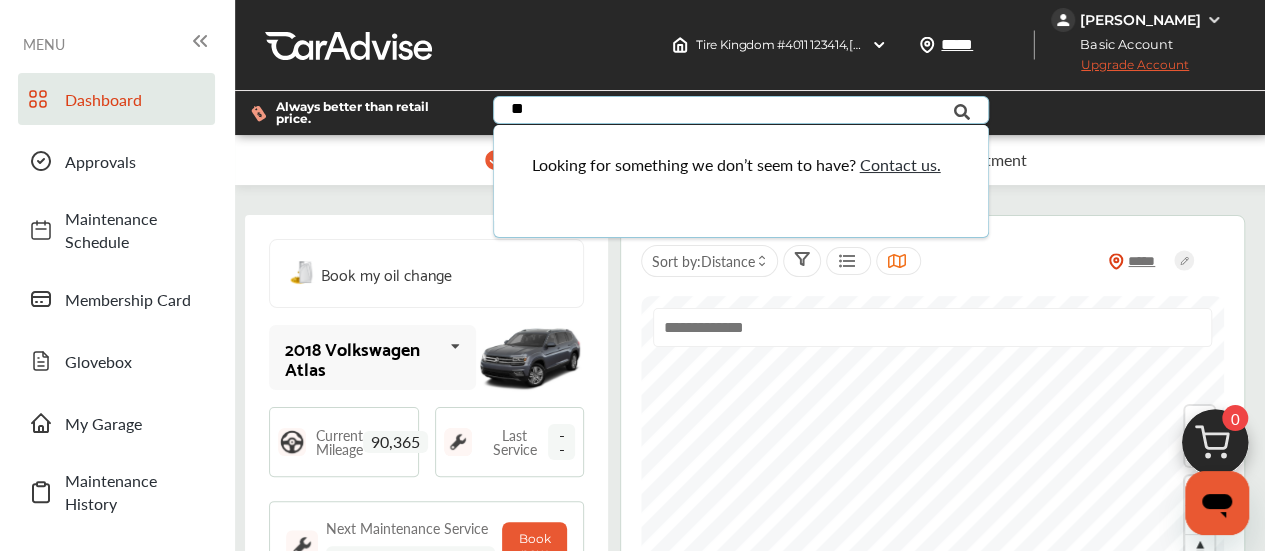type on "*" 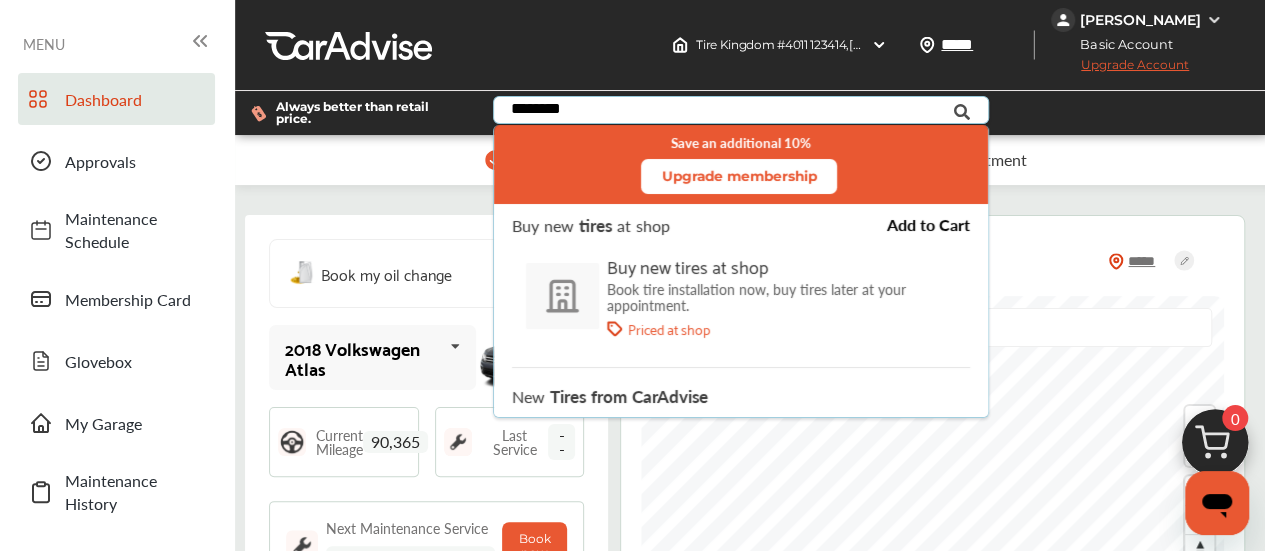 type on "********" 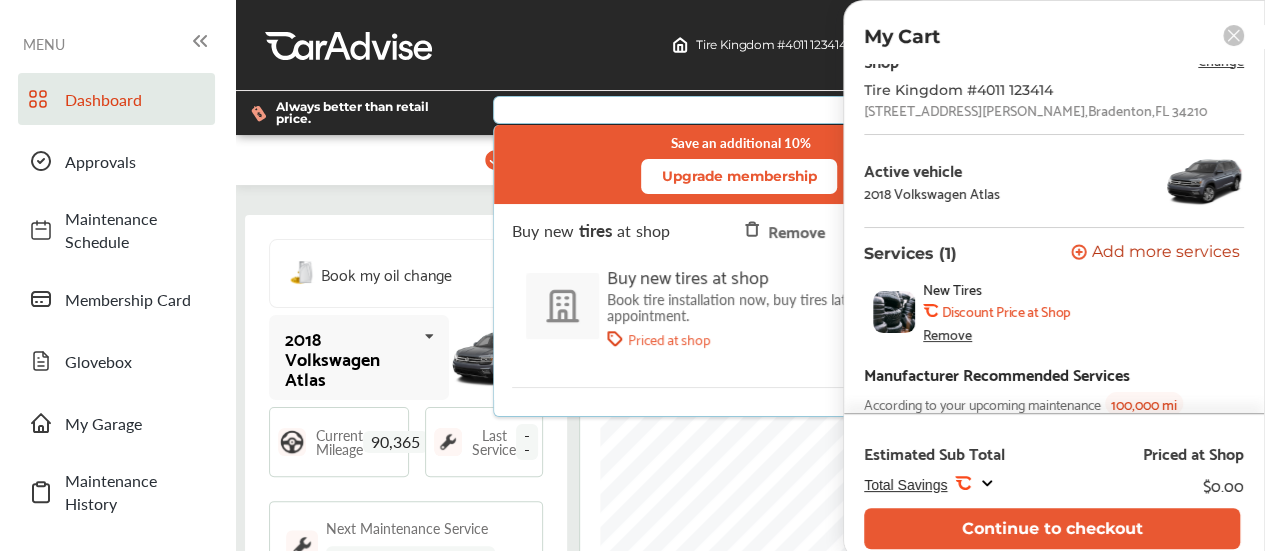 scroll, scrollTop: 0, scrollLeft: 0, axis: both 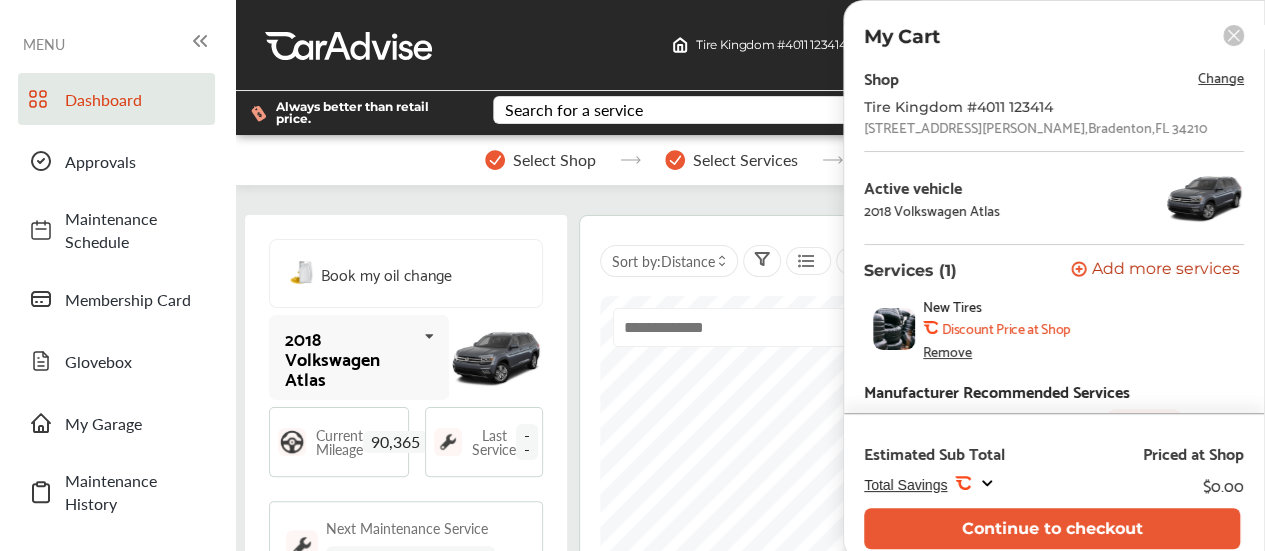 click on "Change" at bounding box center (1221, 76) 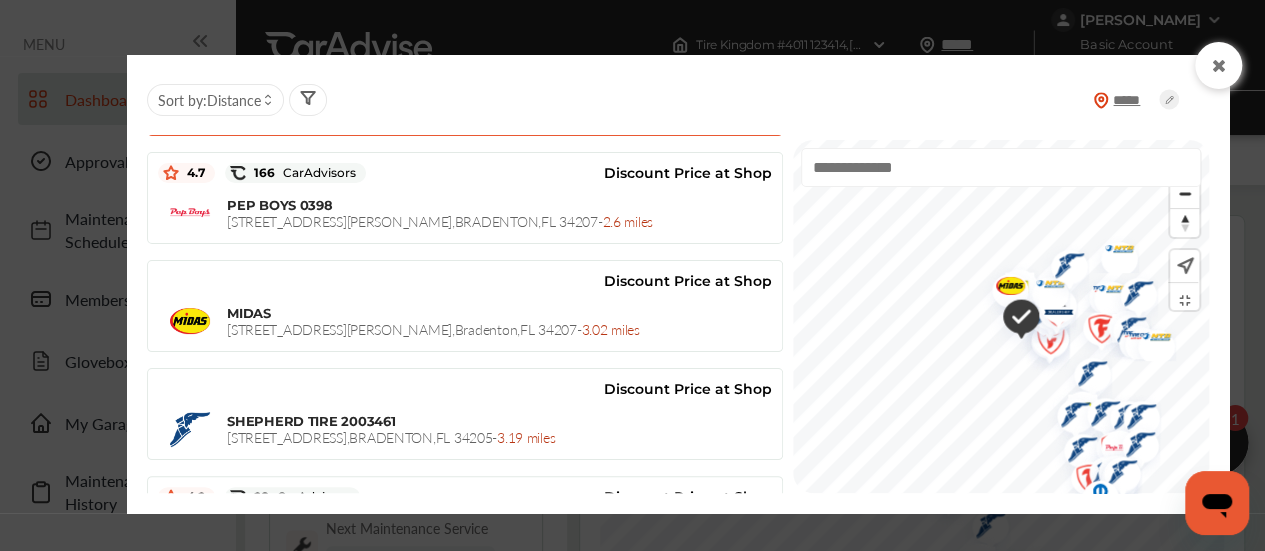 scroll, scrollTop: 443, scrollLeft: 0, axis: vertical 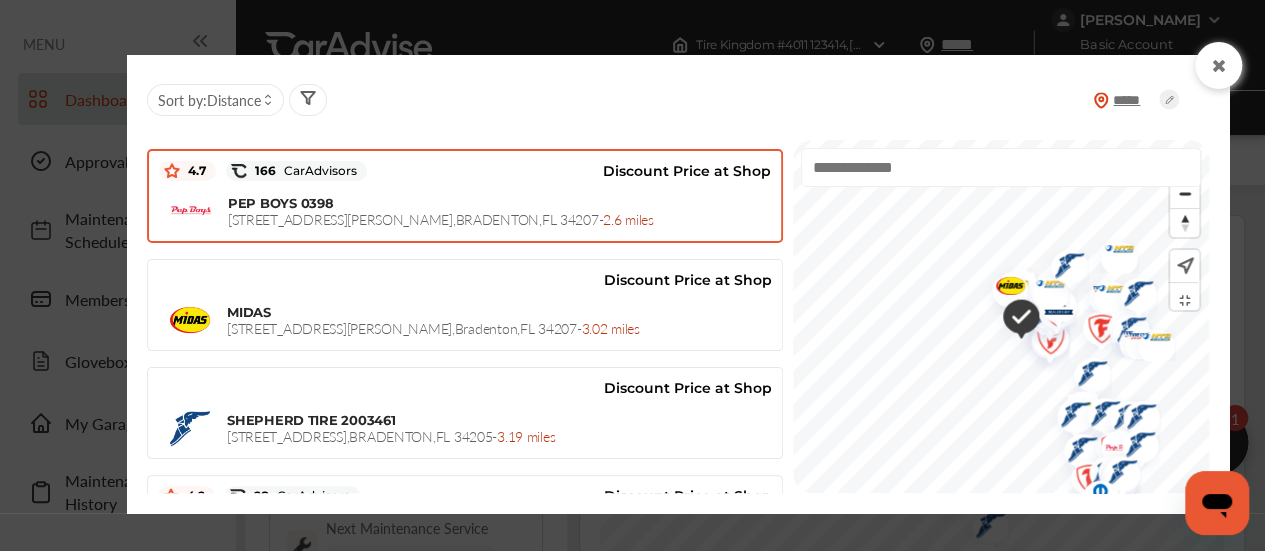 click on "PEP BOYS 0398 2303 CORTEZ RD ,  BRADENTON ,  FL   34207  -  2.6 miles" at bounding box center [465, 211] 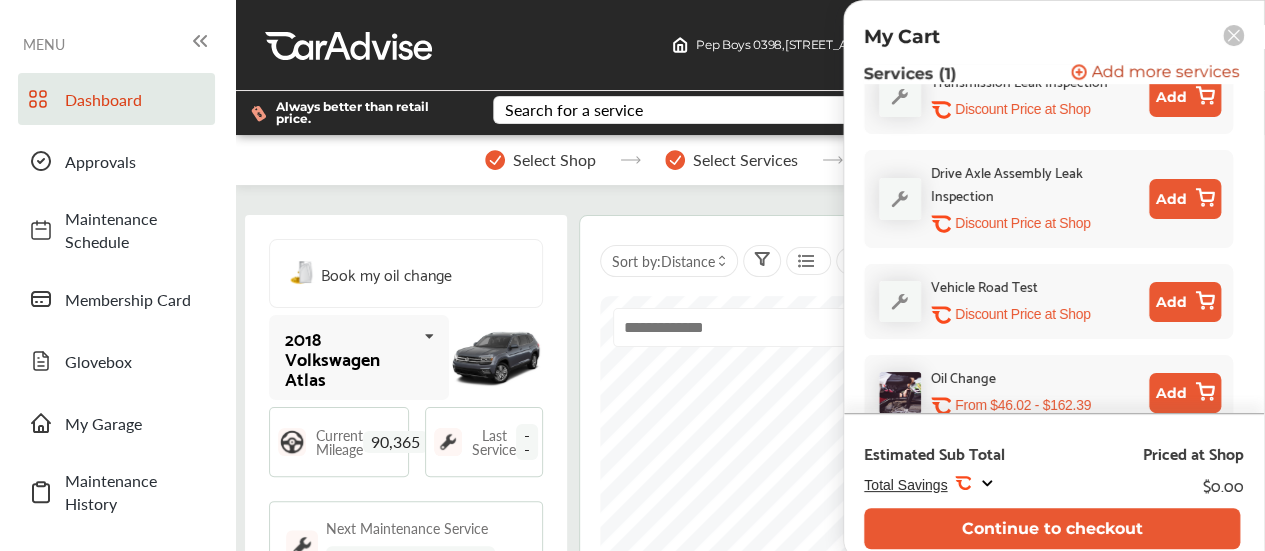 scroll, scrollTop: 633, scrollLeft: 0, axis: vertical 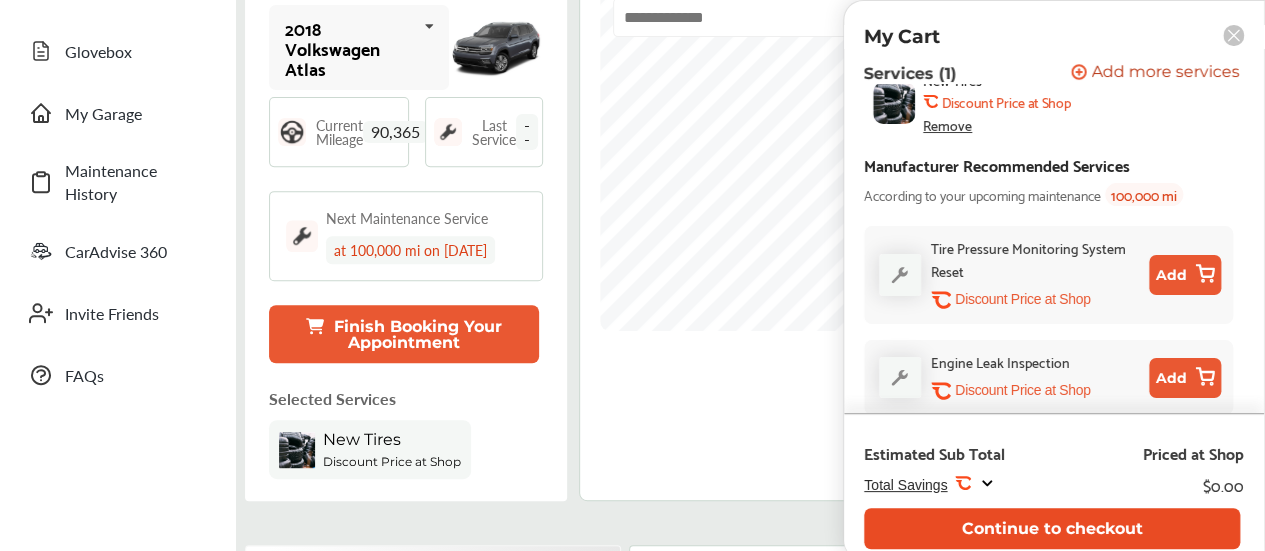 click on "Continue to checkout" at bounding box center [1052, 528] 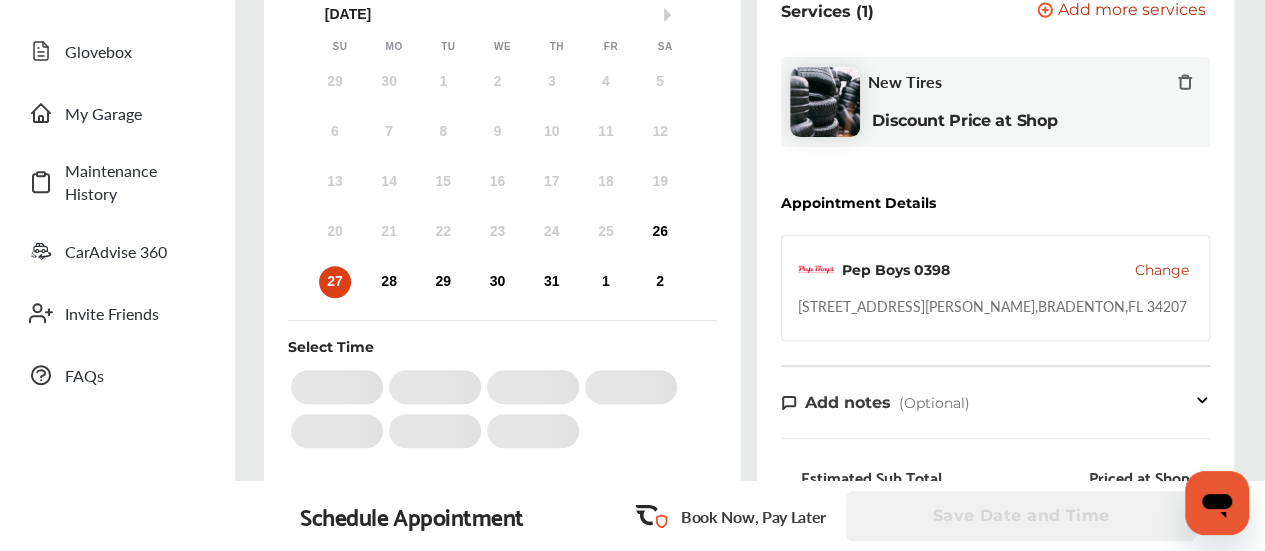 scroll, scrollTop: 316, scrollLeft: 0, axis: vertical 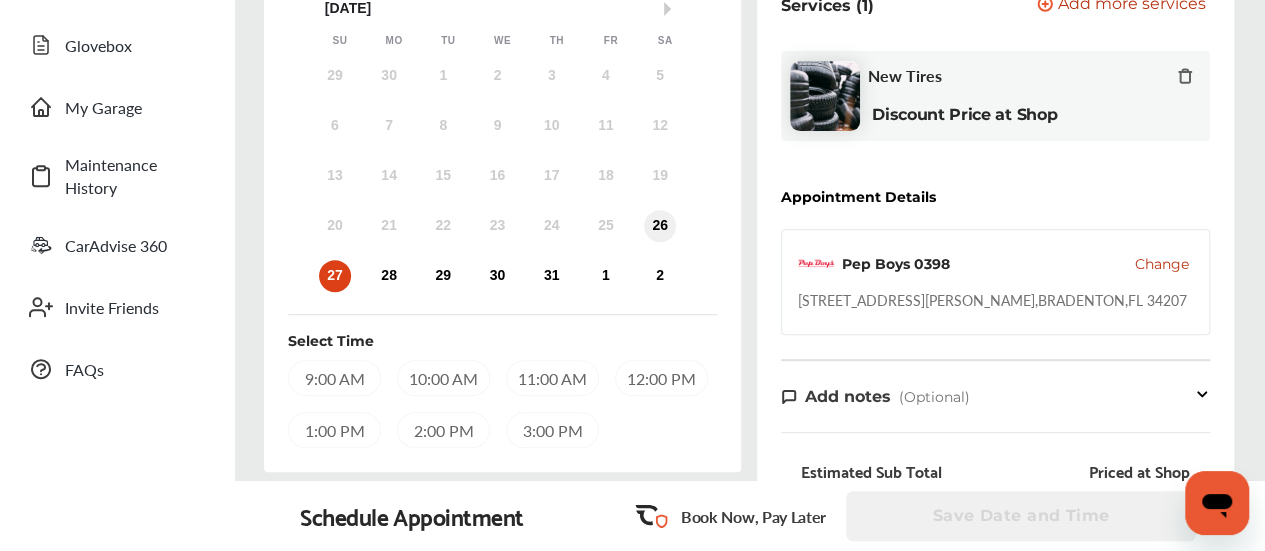 click on "26" at bounding box center (660, 226) 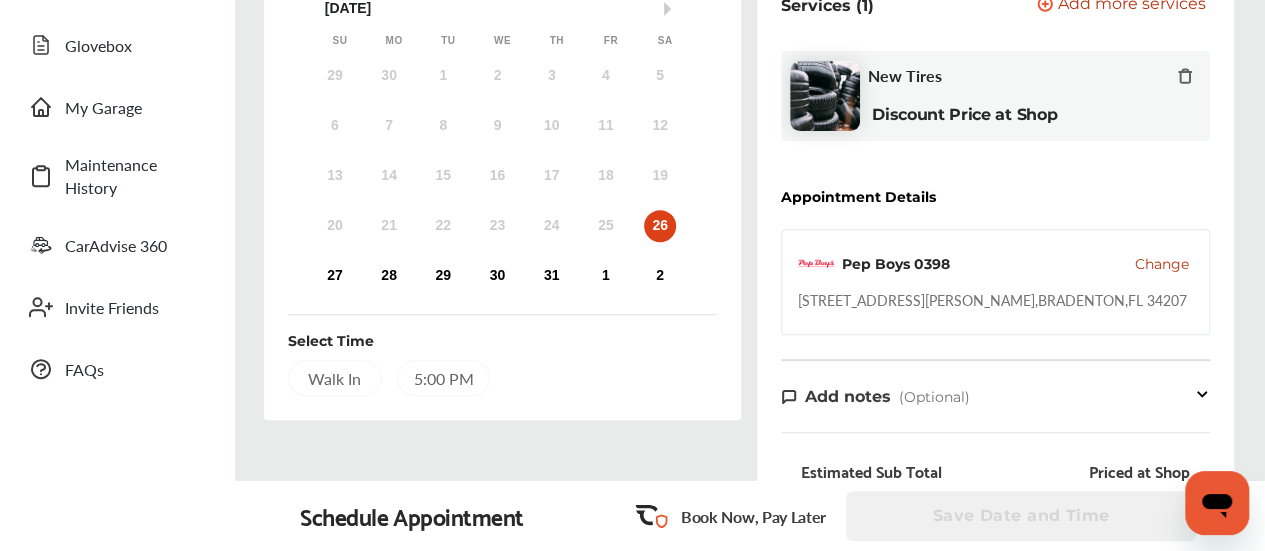 click on "Walk In" at bounding box center (334, 378) 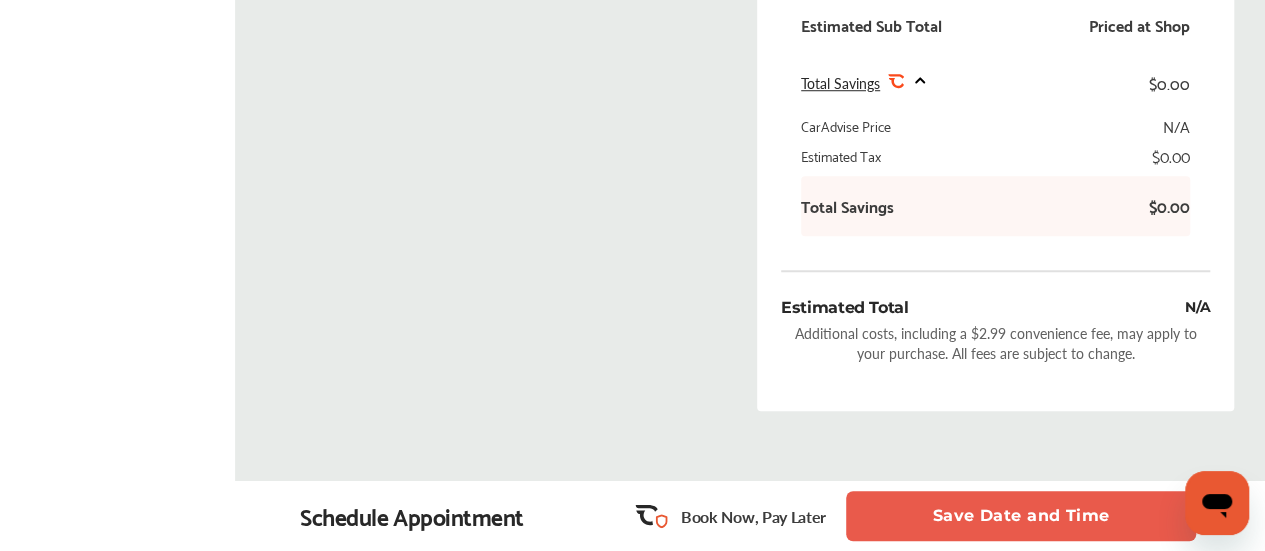 scroll, scrollTop: 770, scrollLeft: 0, axis: vertical 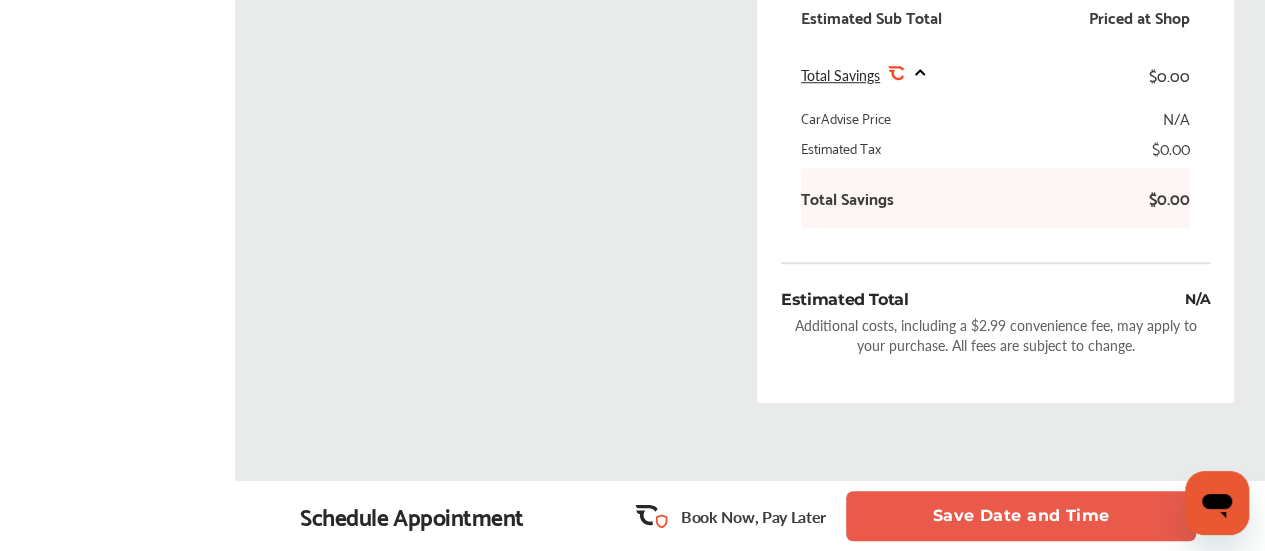 click on "Save Date and Time" at bounding box center (1021, 516) 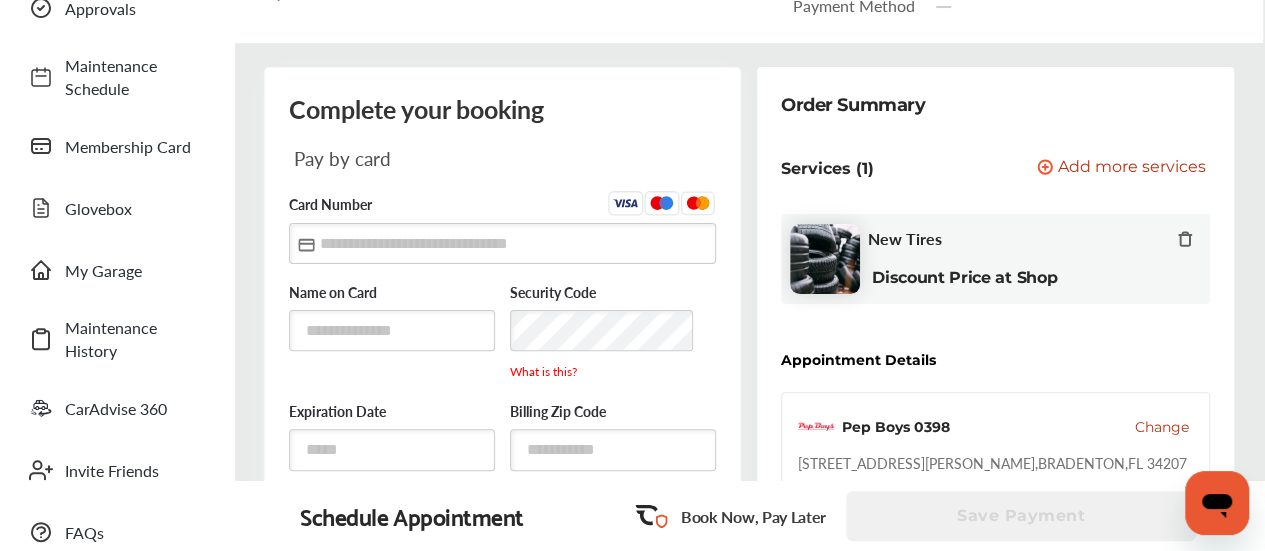scroll, scrollTop: 0, scrollLeft: 0, axis: both 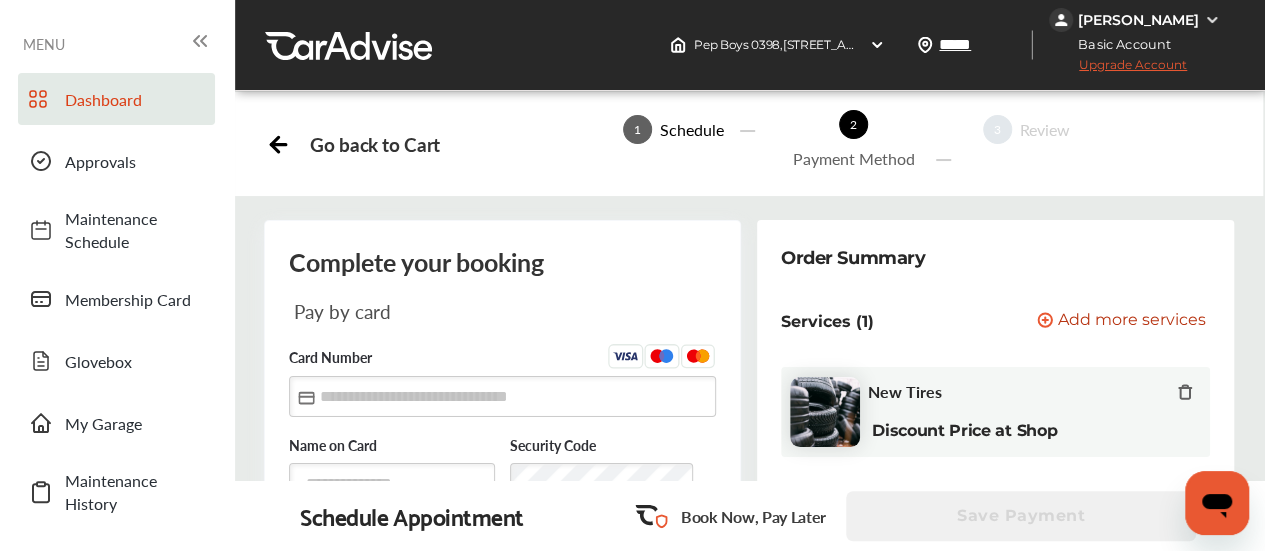 click on "Dashboard" at bounding box center (135, 99) 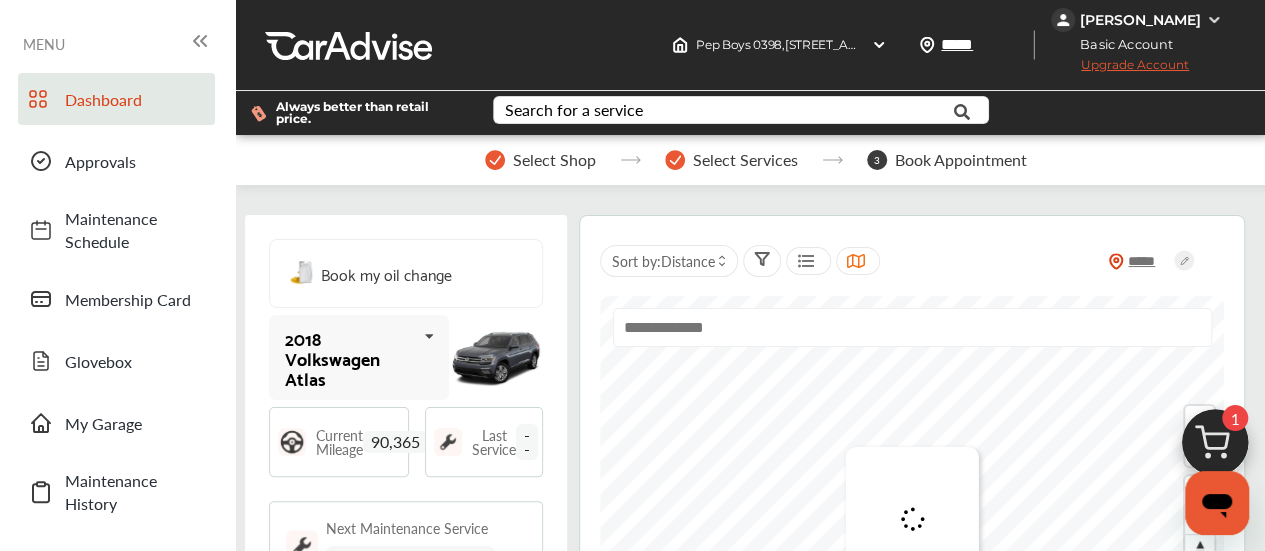 click at bounding box center [348, 45] 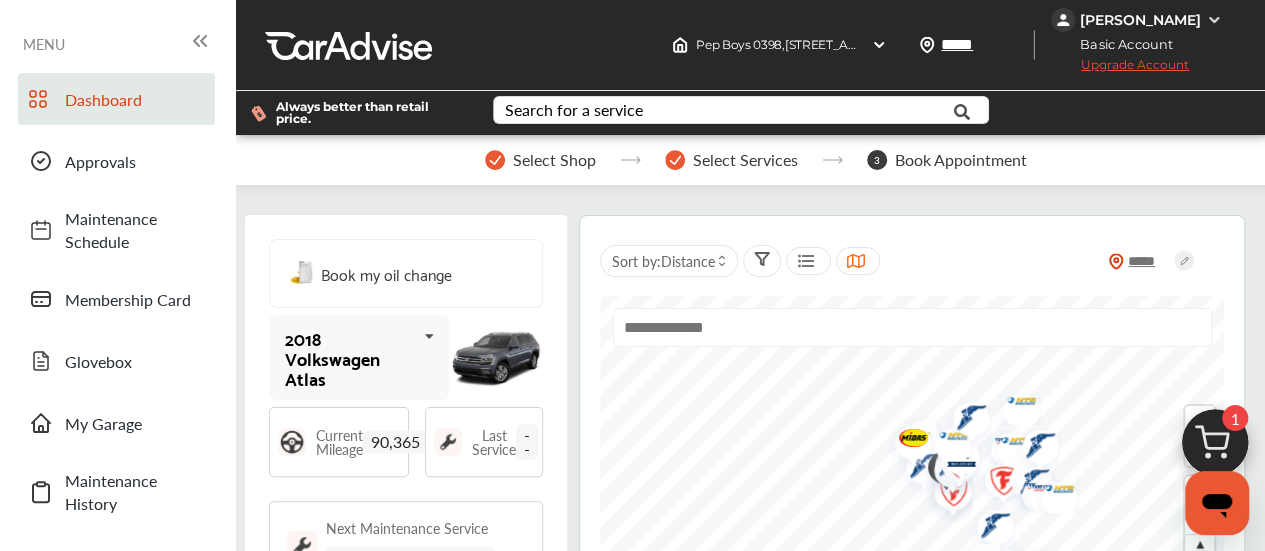 click at bounding box center [348, 45] 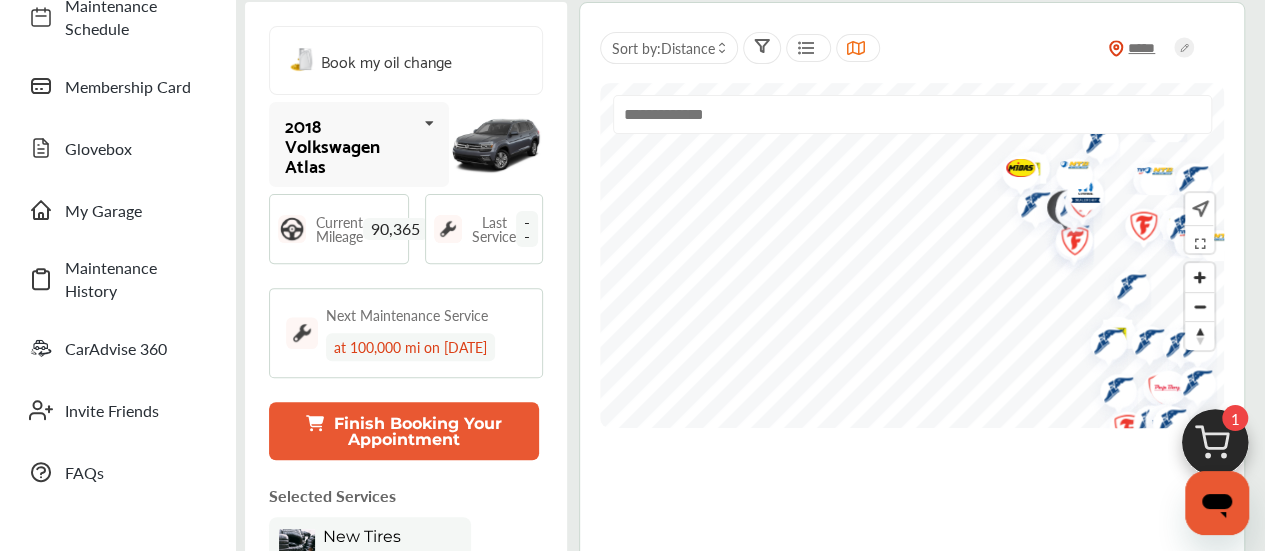 scroll, scrollTop: 210, scrollLeft: 0, axis: vertical 